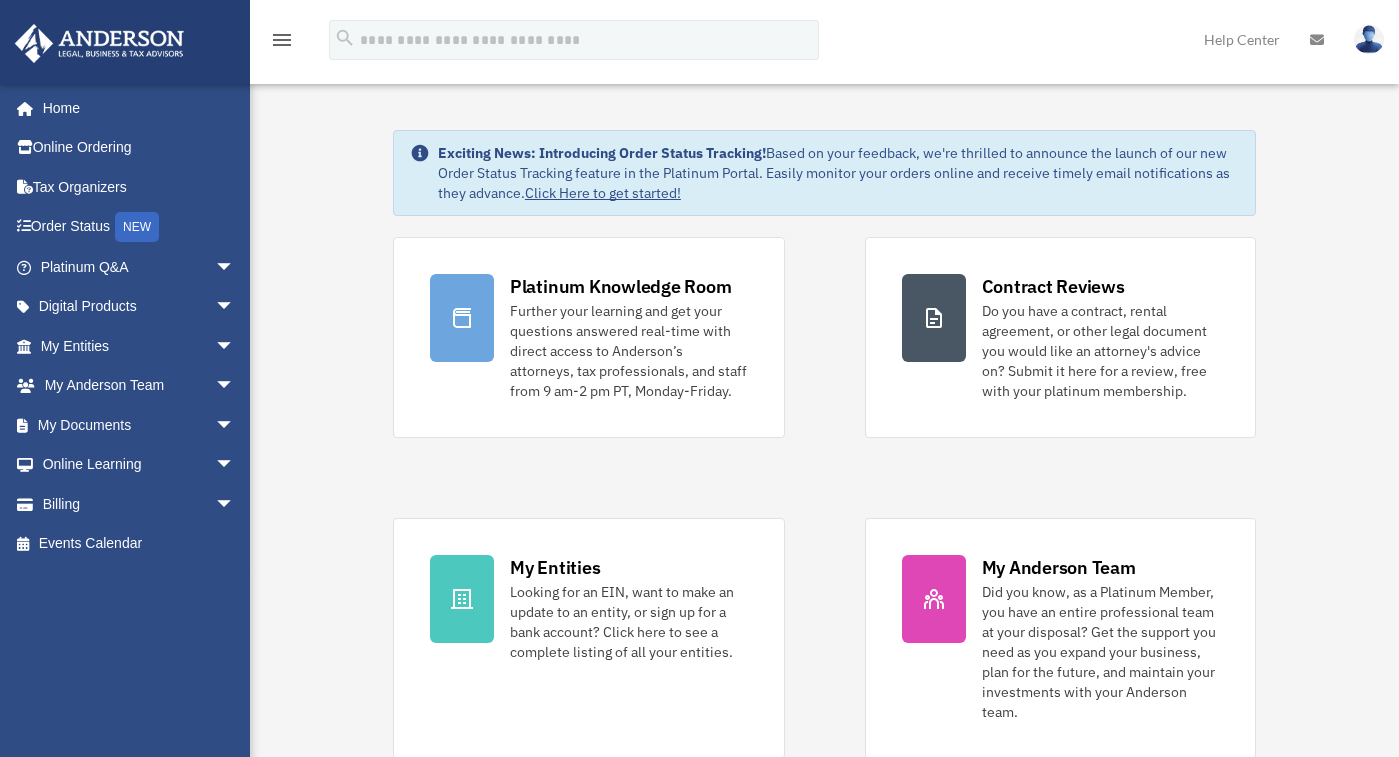 scroll, scrollTop: 0, scrollLeft: 0, axis: both 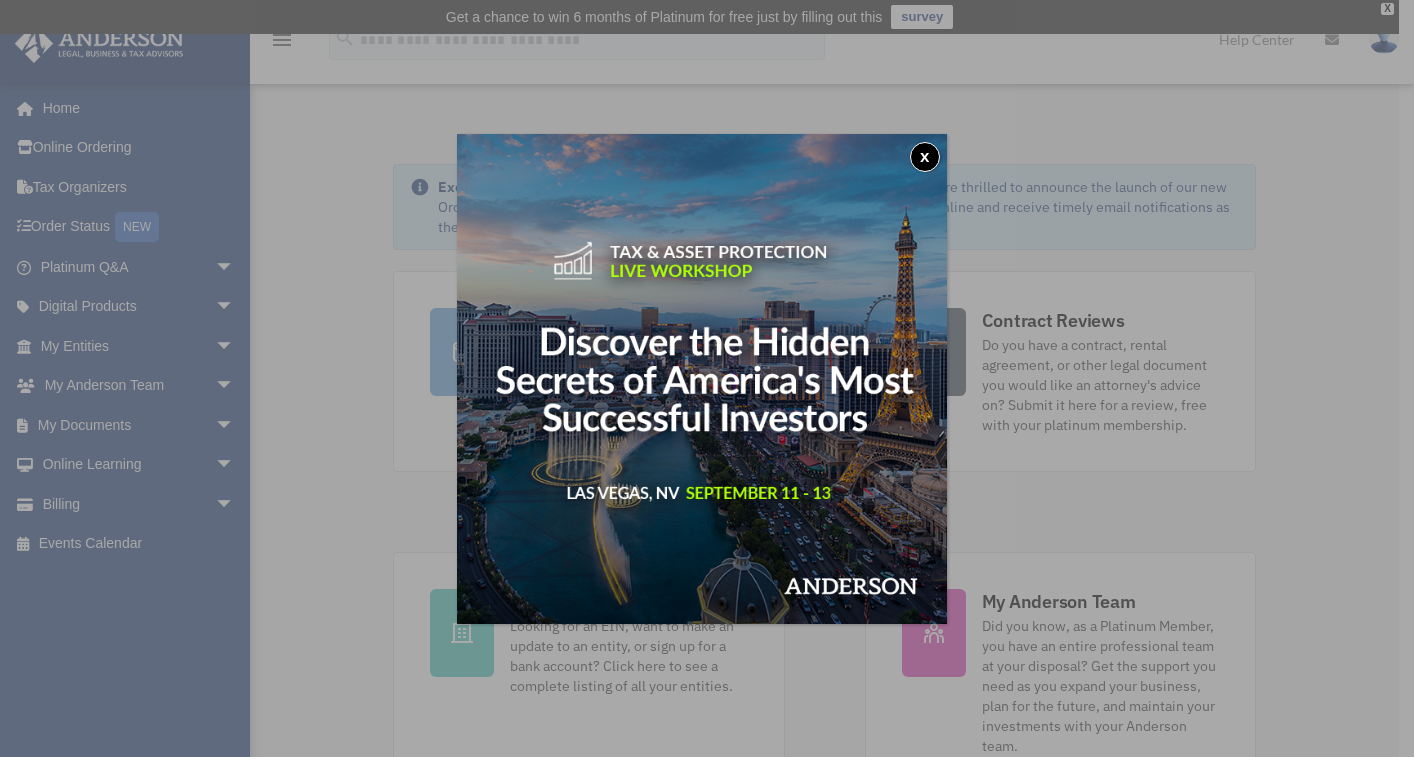 click on "x" at bounding box center (925, 157) 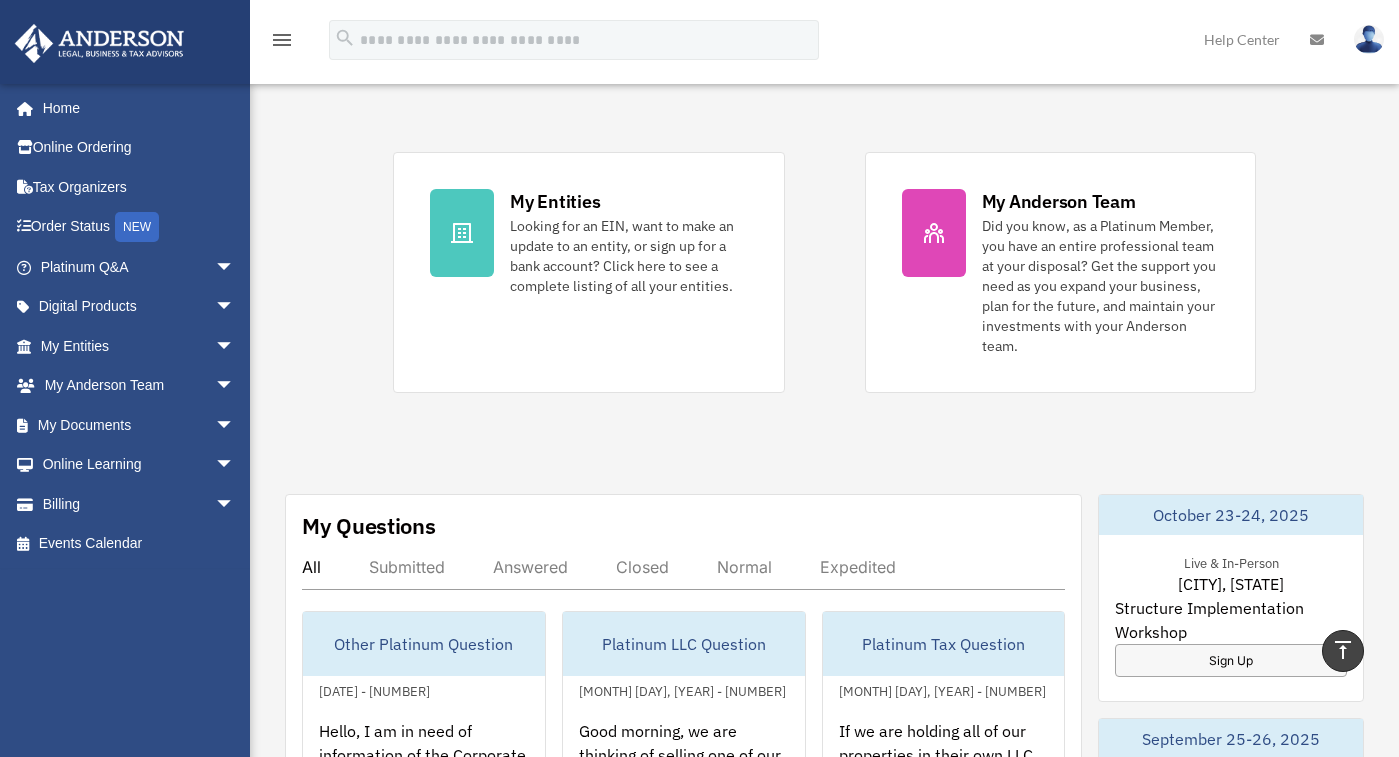 scroll, scrollTop: 300, scrollLeft: 0, axis: vertical 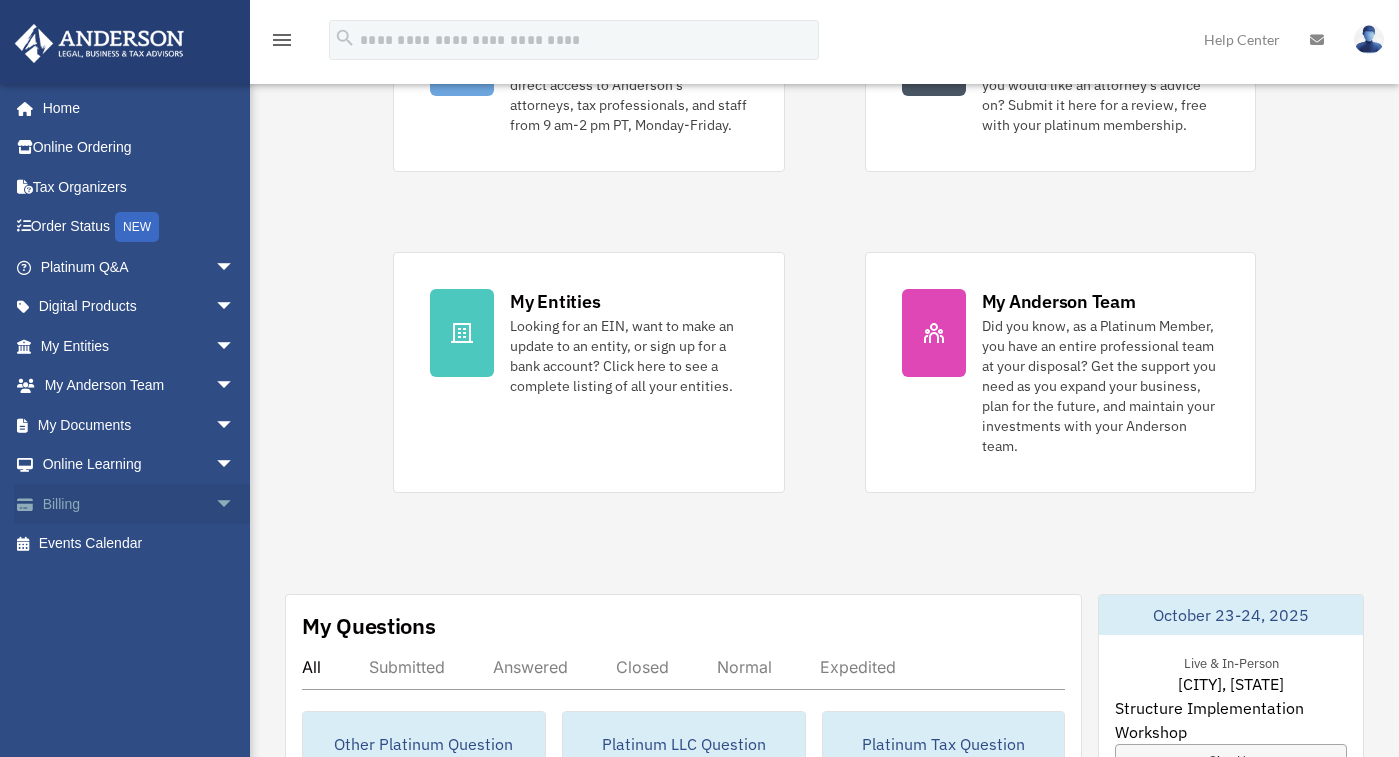 click on "Billing arrow_drop_down" at bounding box center [139, 504] 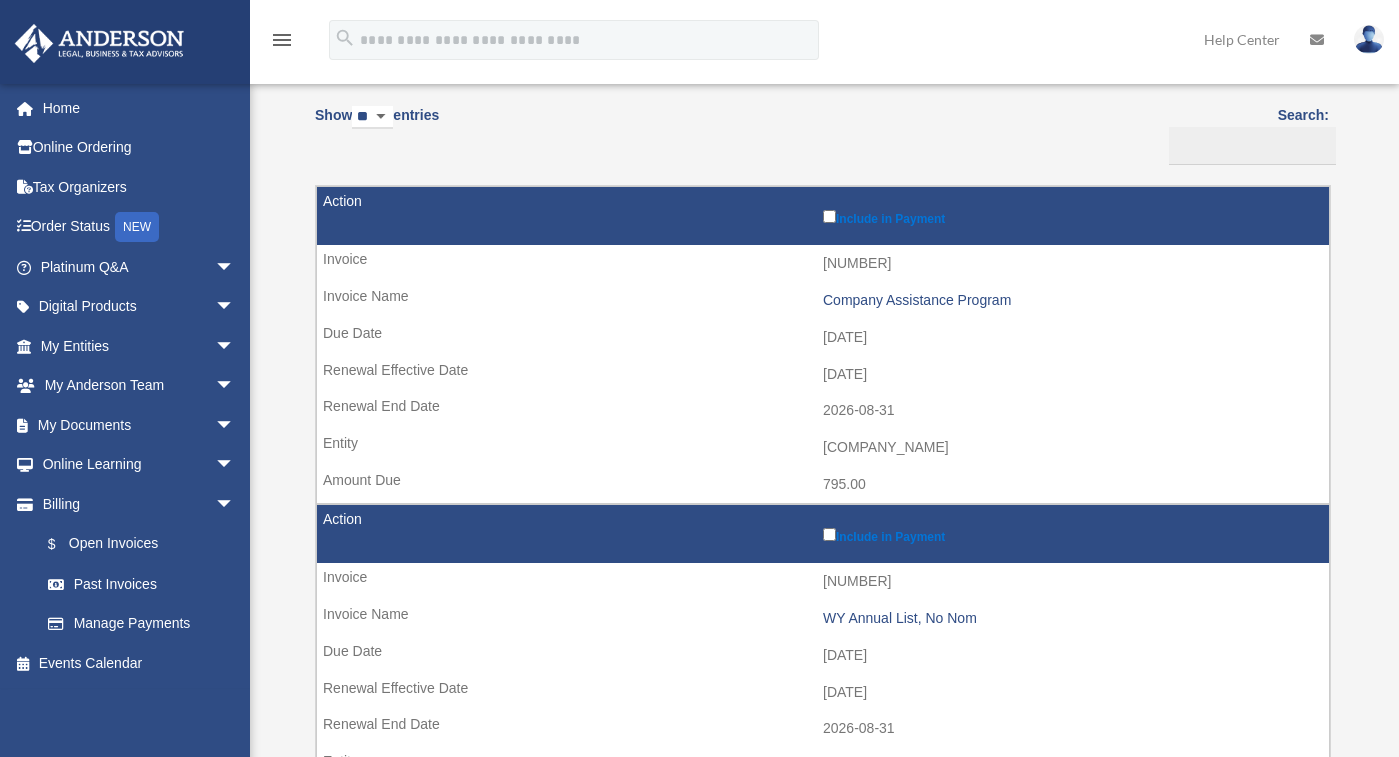 scroll, scrollTop: 400, scrollLeft: 0, axis: vertical 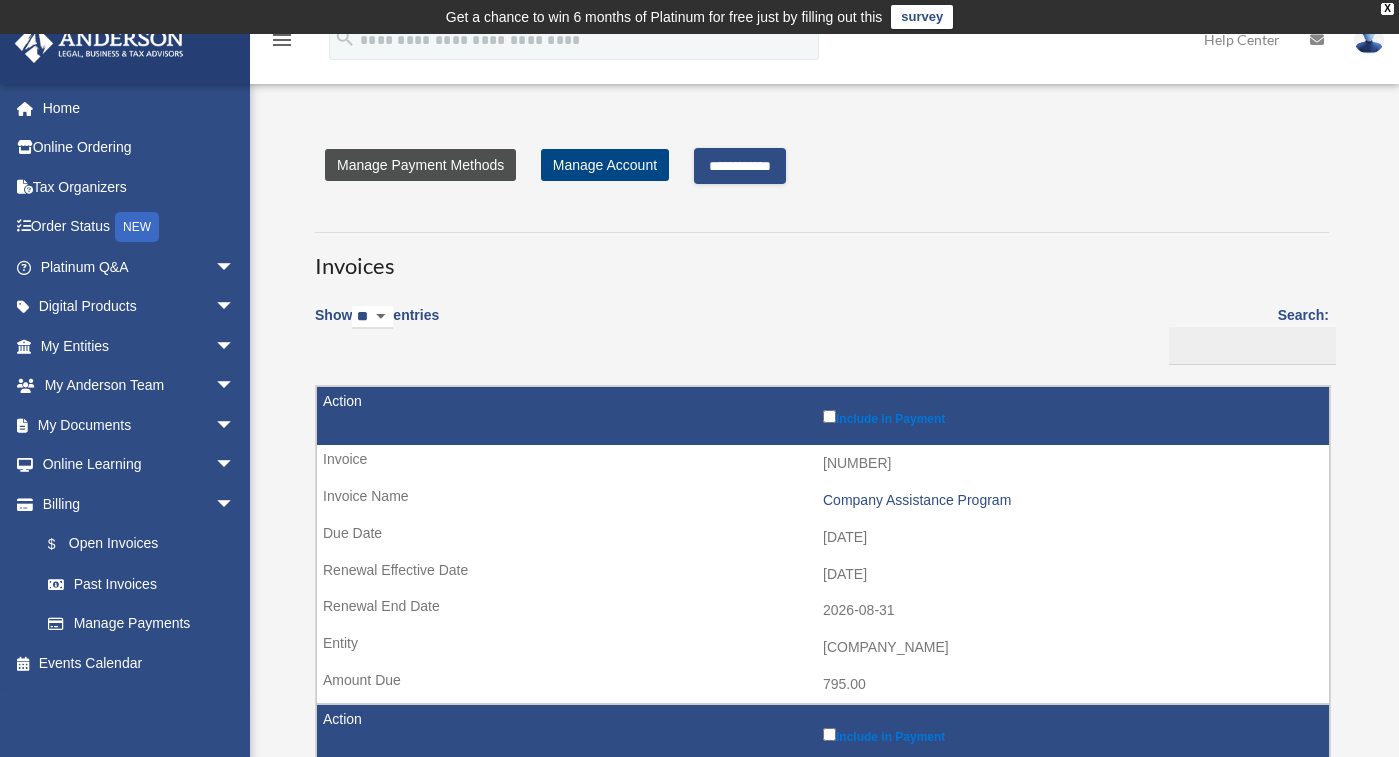 click on "Manage Payment Methods" at bounding box center [420, 165] 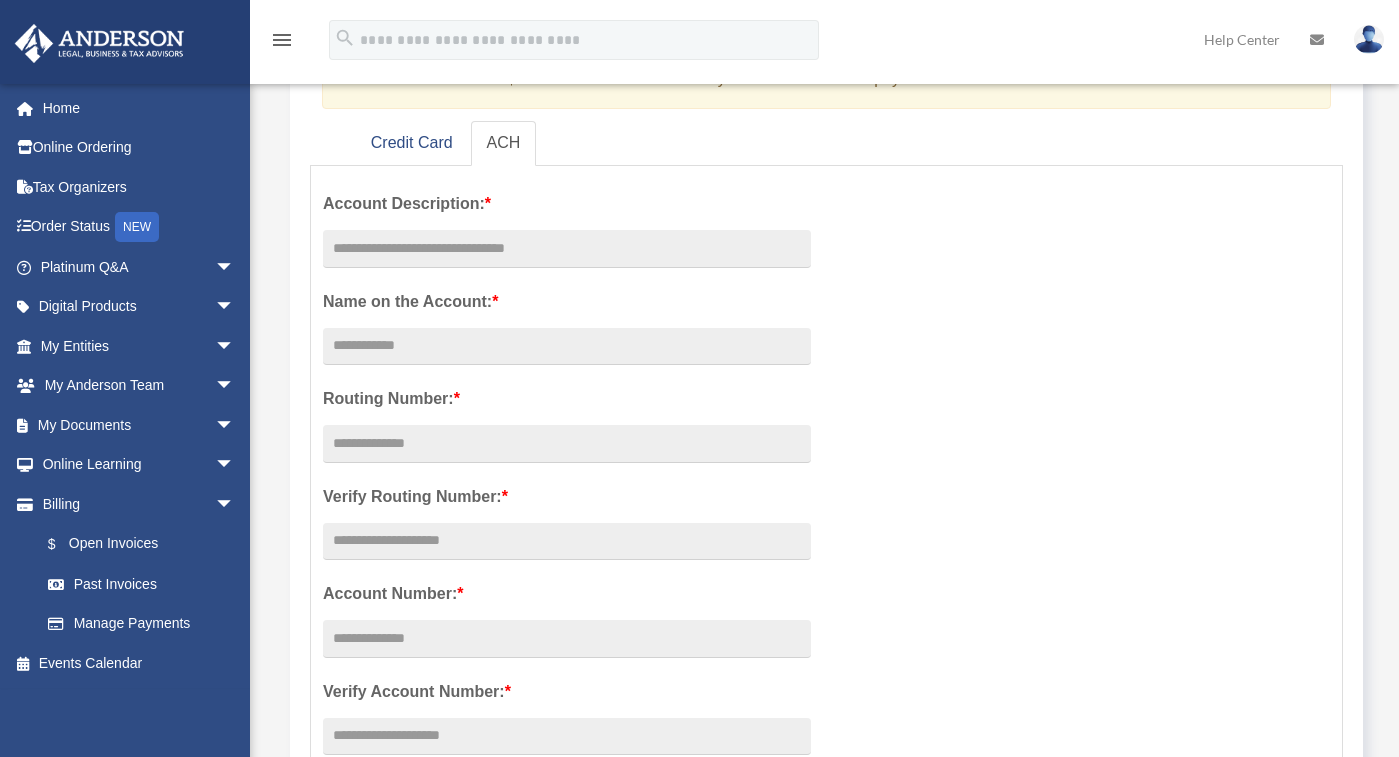 scroll, scrollTop: 0, scrollLeft: 0, axis: both 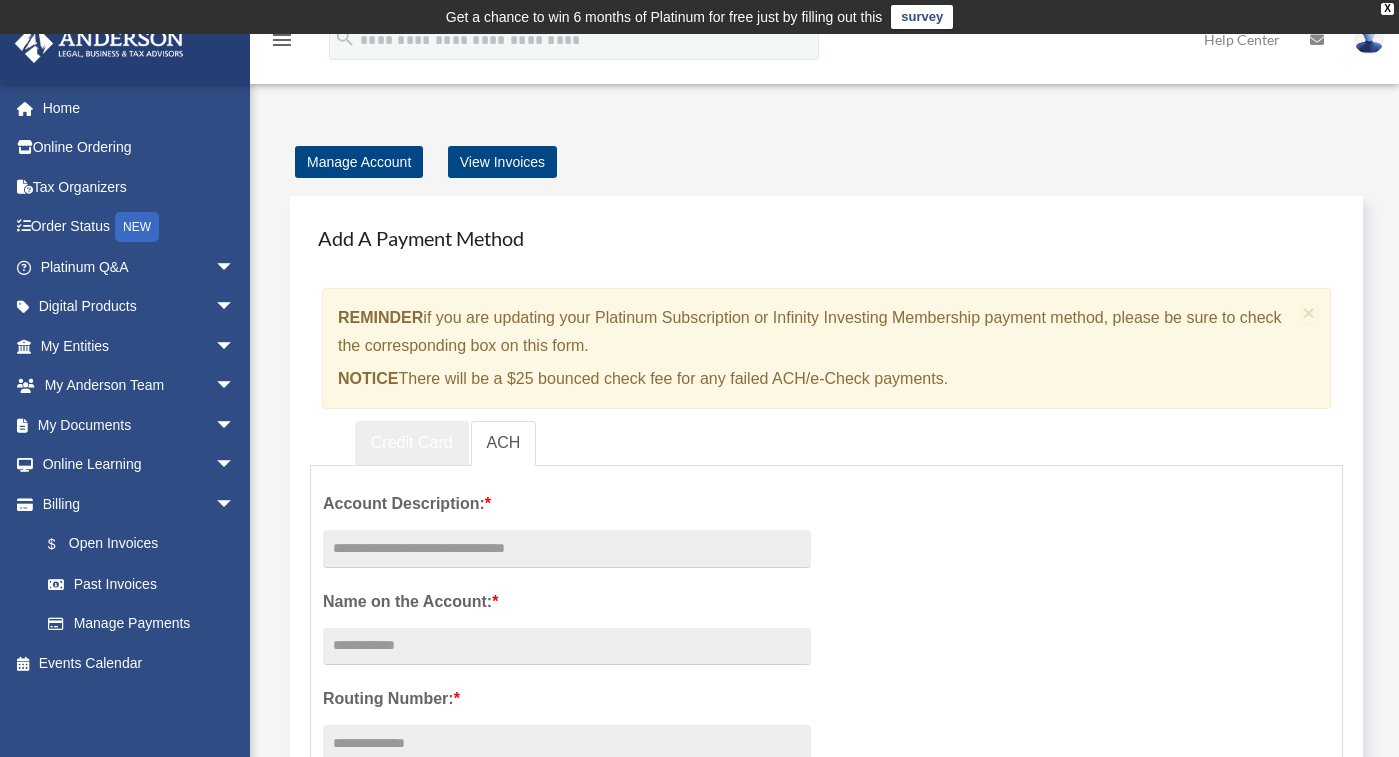 click on "Credit Card" at bounding box center [412, 443] 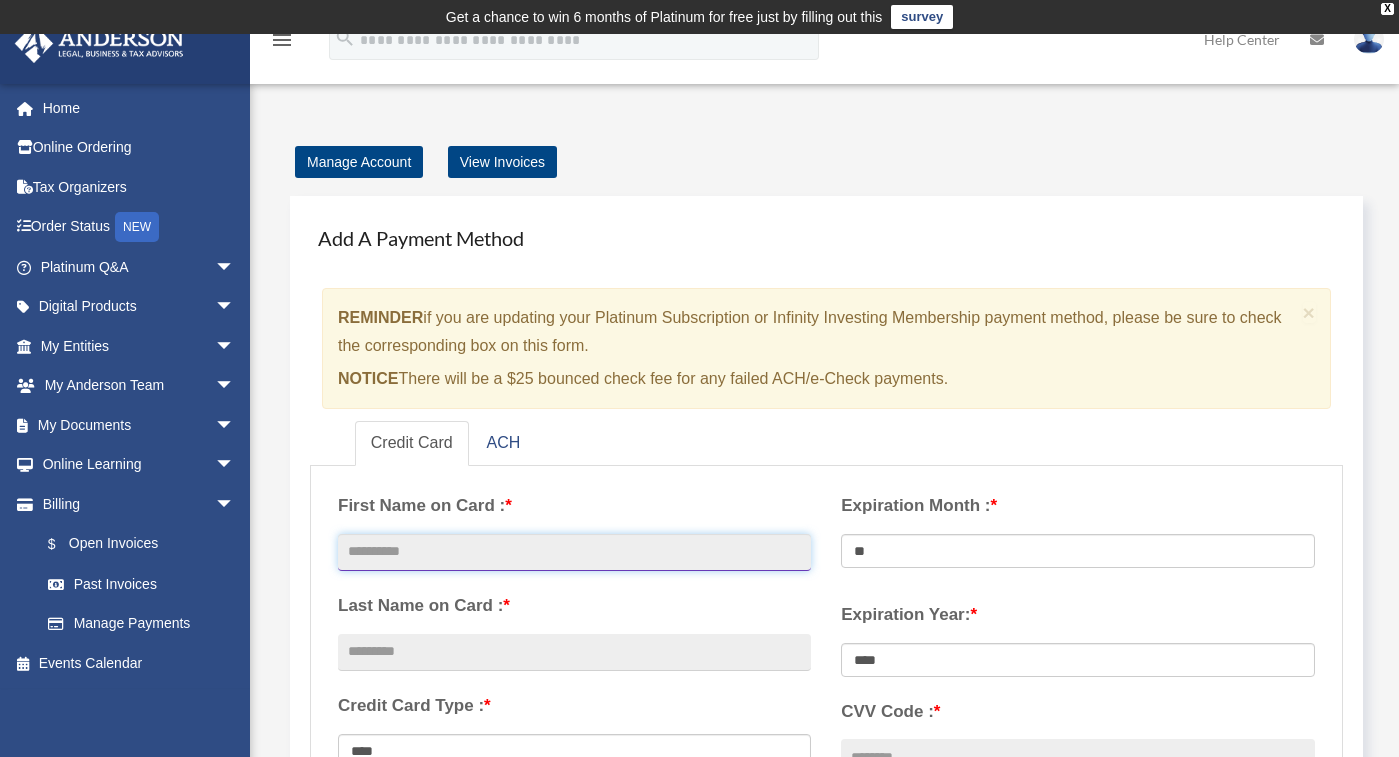 click at bounding box center (574, 553) 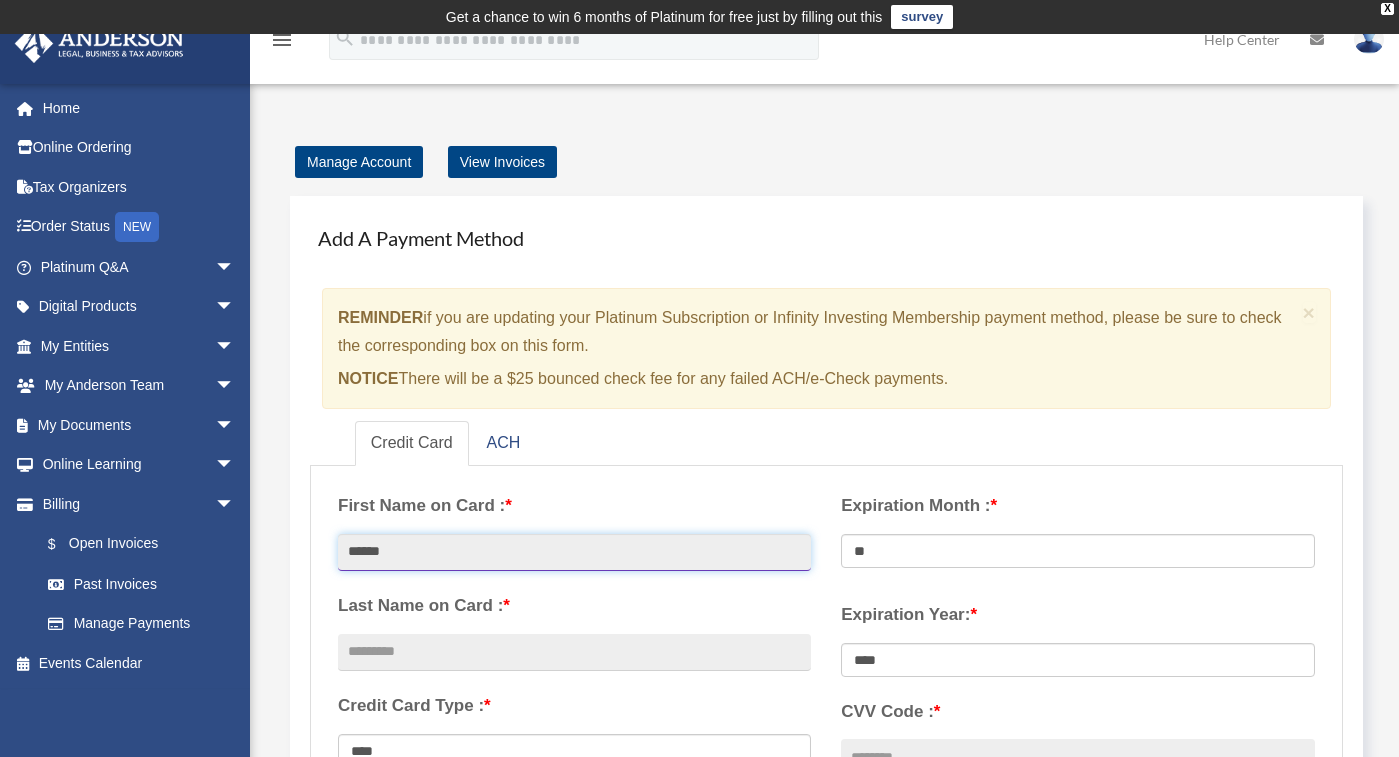 type on "******" 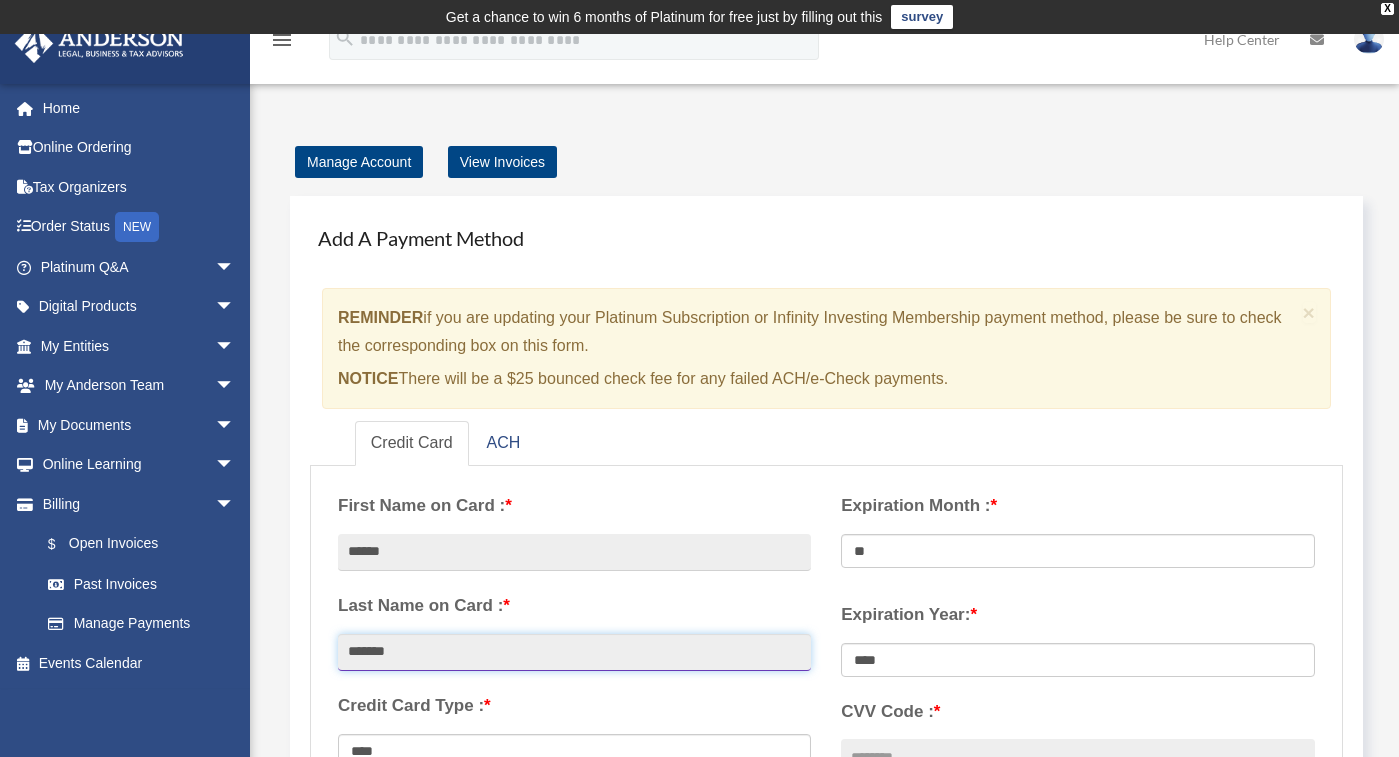 scroll, scrollTop: 100, scrollLeft: 0, axis: vertical 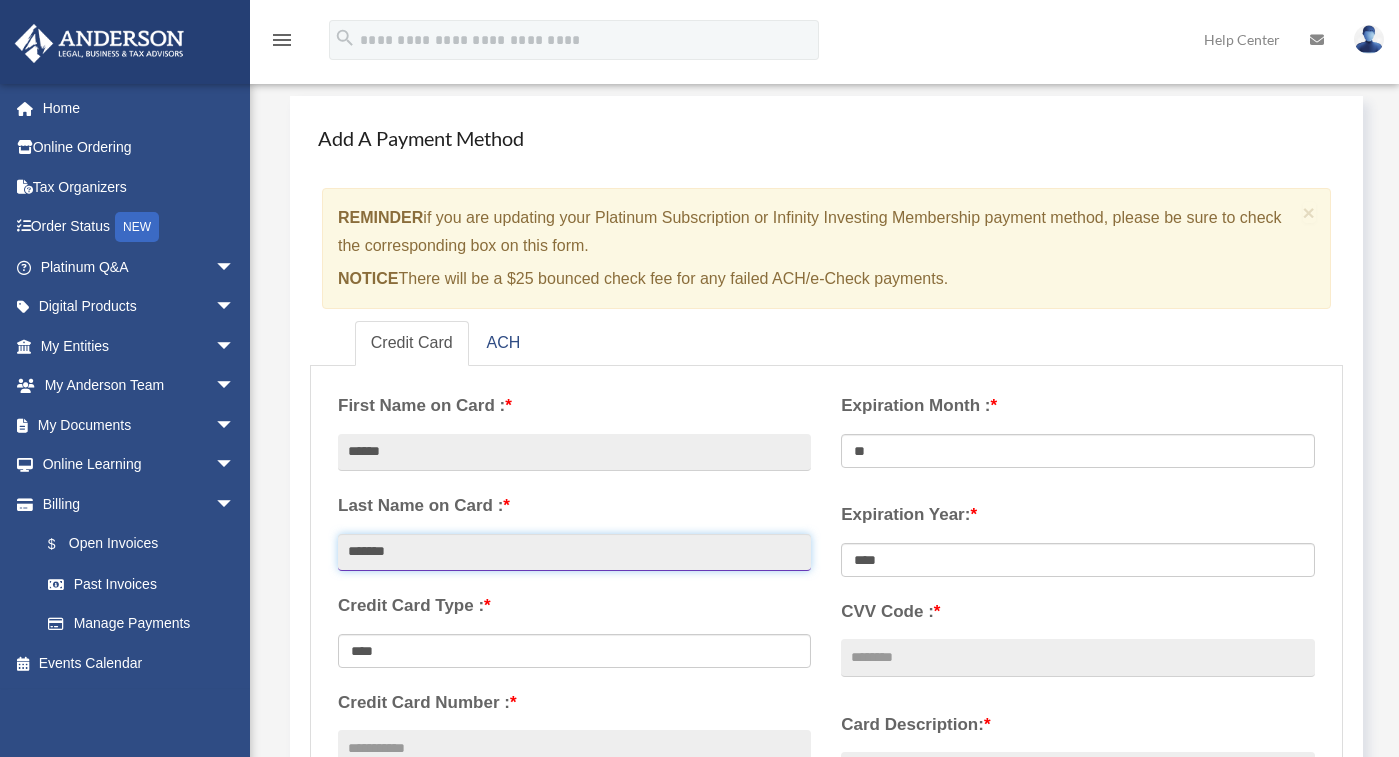 type on "*******" 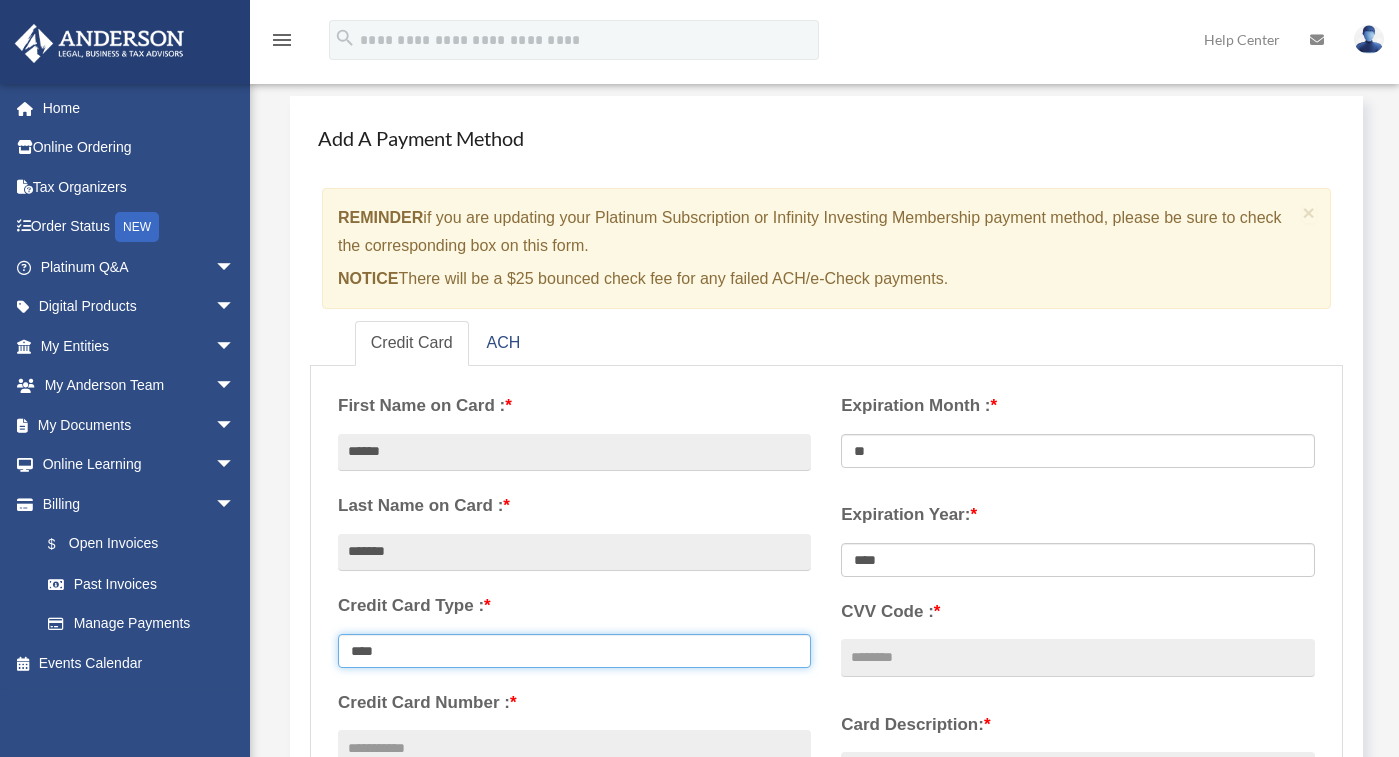 click on "**********" at bounding box center (574, 651) 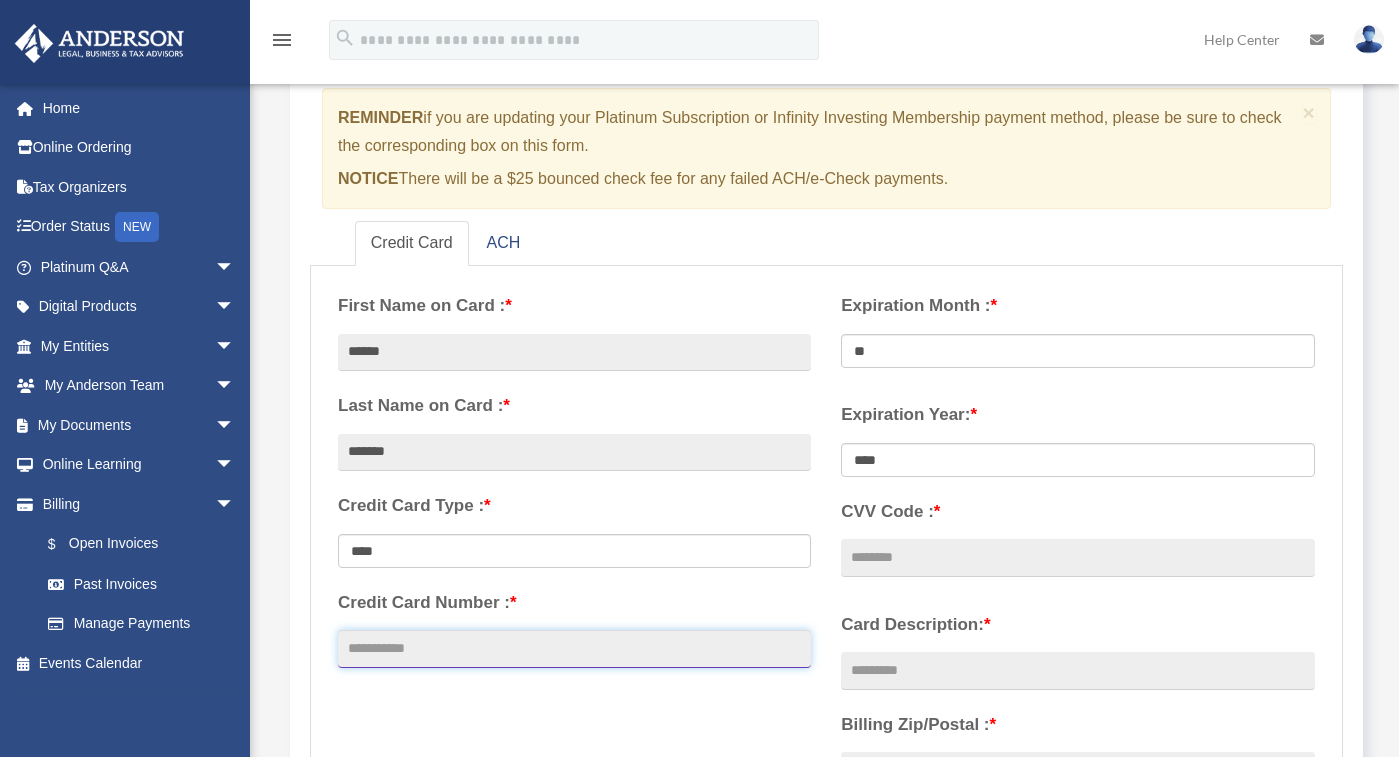 click on "Credit Card Number : *" at bounding box center [574, 649] 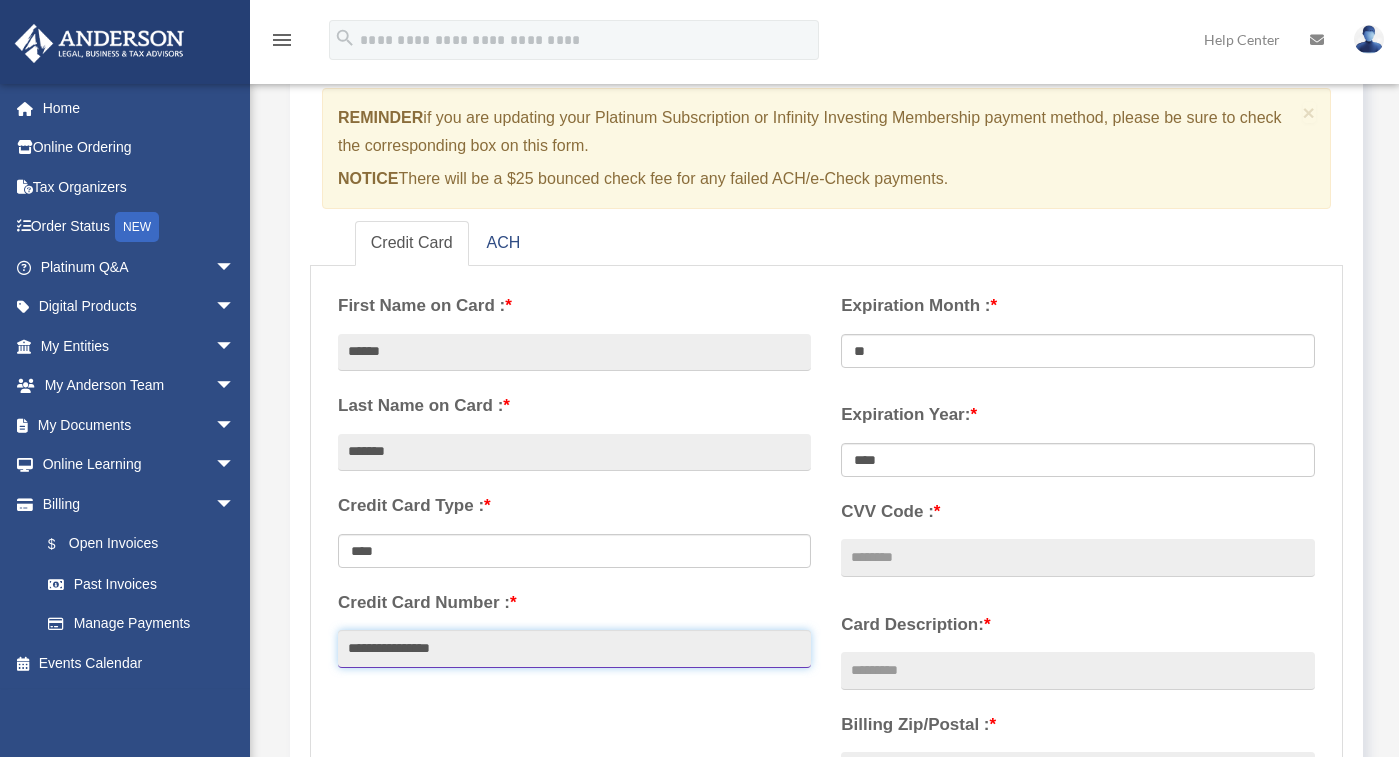 type on "**********" 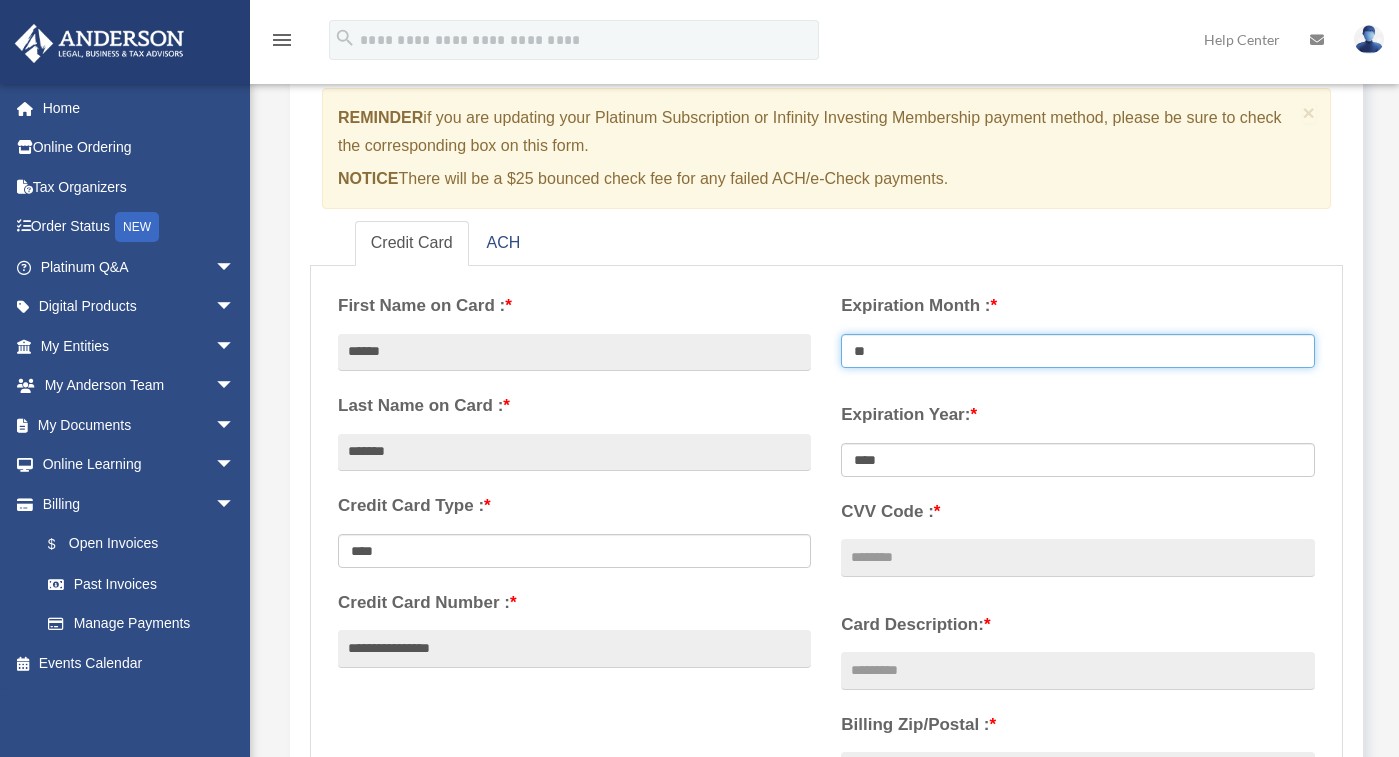 click on "**
**
**
**
**
**
**
** ** ** ** **" at bounding box center [1077, 351] 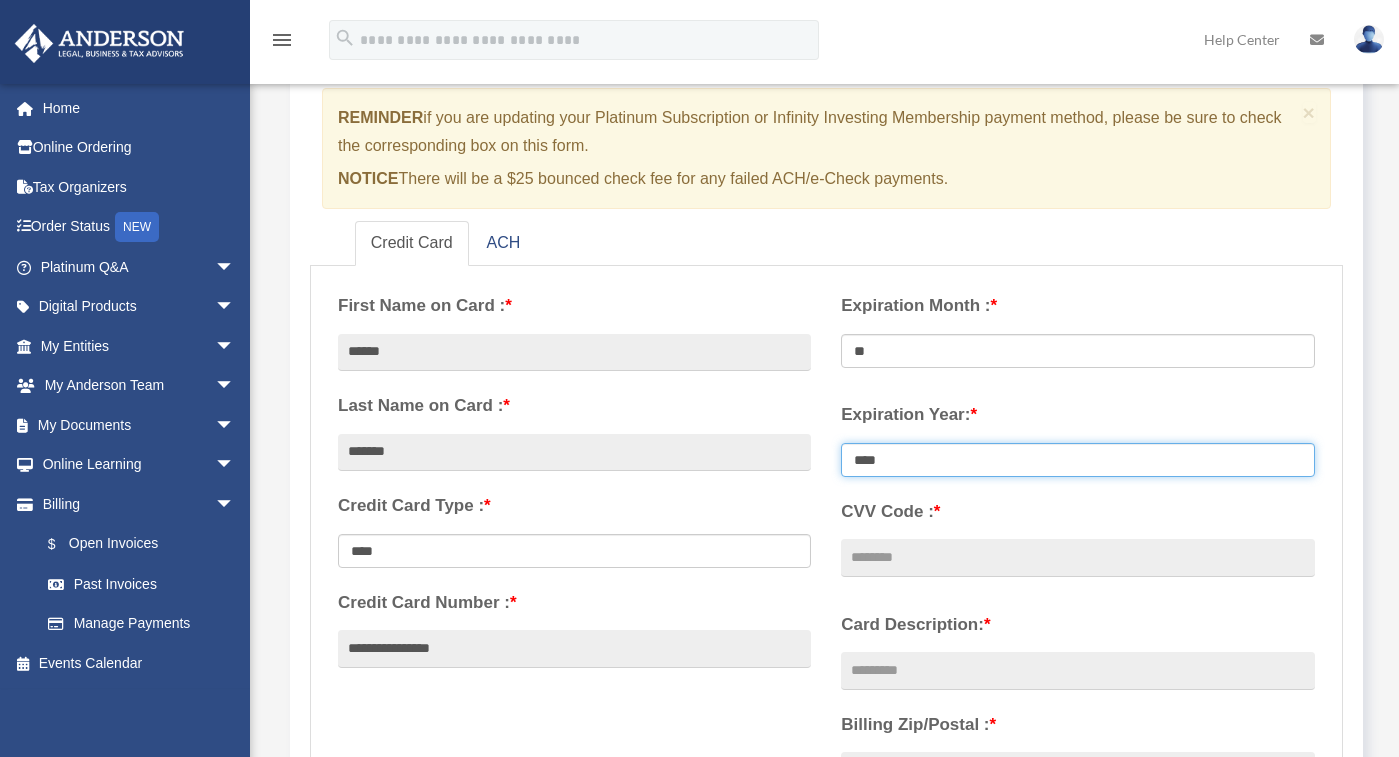 click on "****
****
****
****
****
****
****
**** ****" at bounding box center [1077, 460] 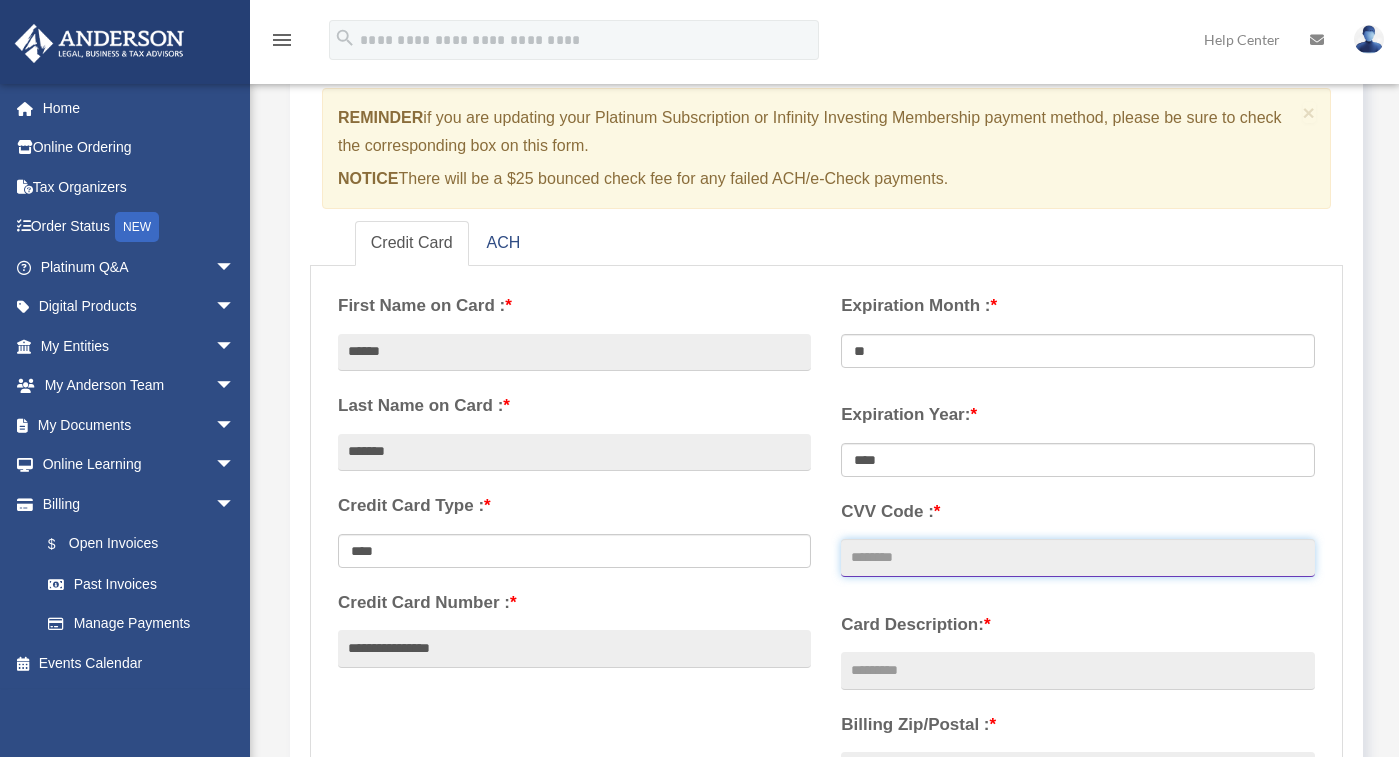 click on "CVV Code : *" at bounding box center (1077, 558) 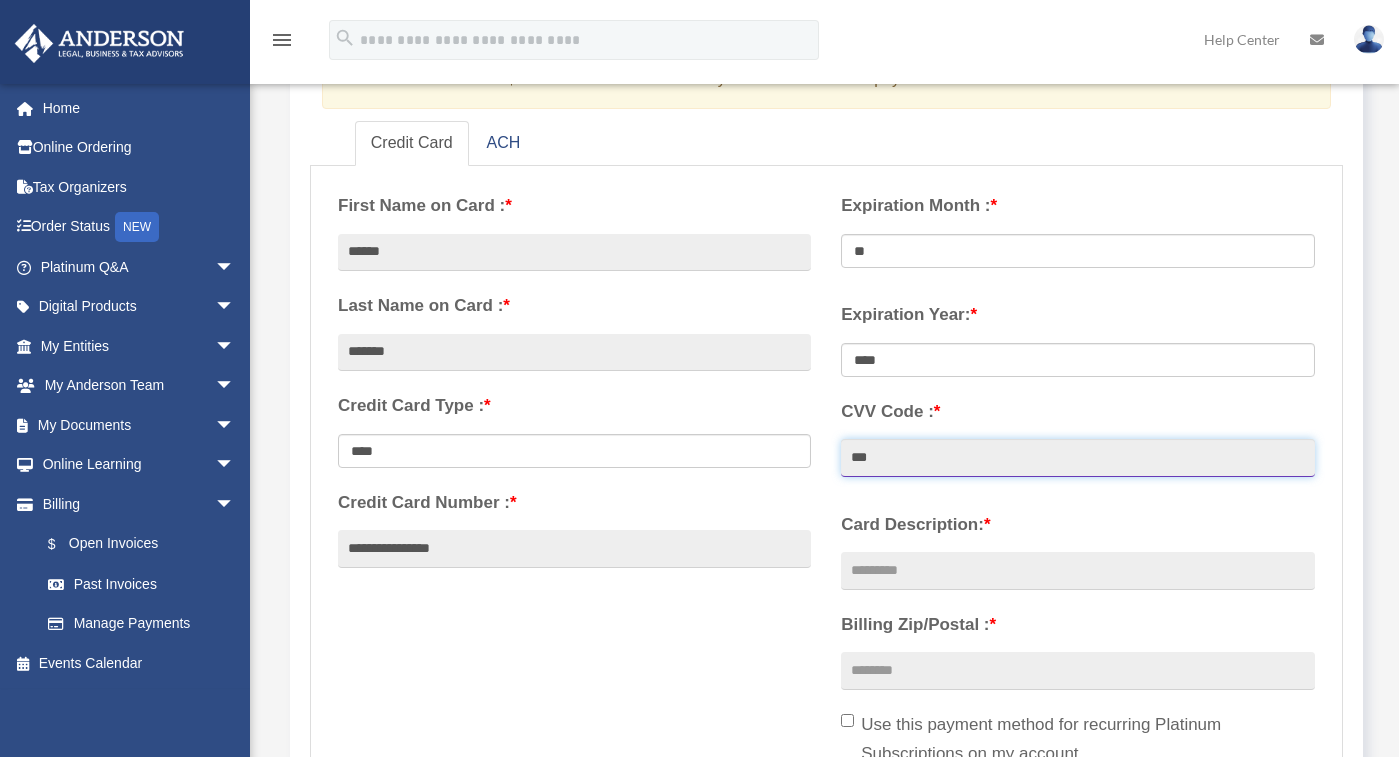 scroll, scrollTop: 500, scrollLeft: 0, axis: vertical 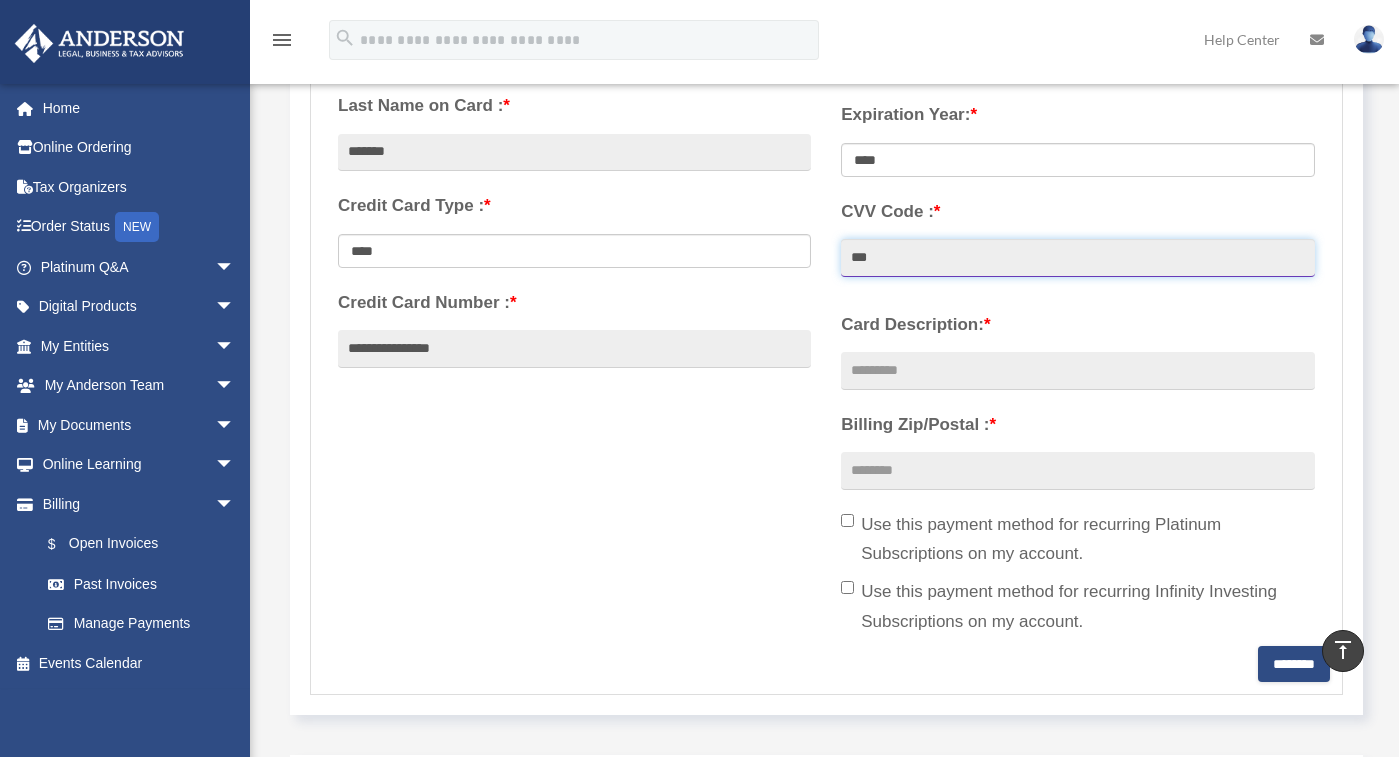 type on "***" 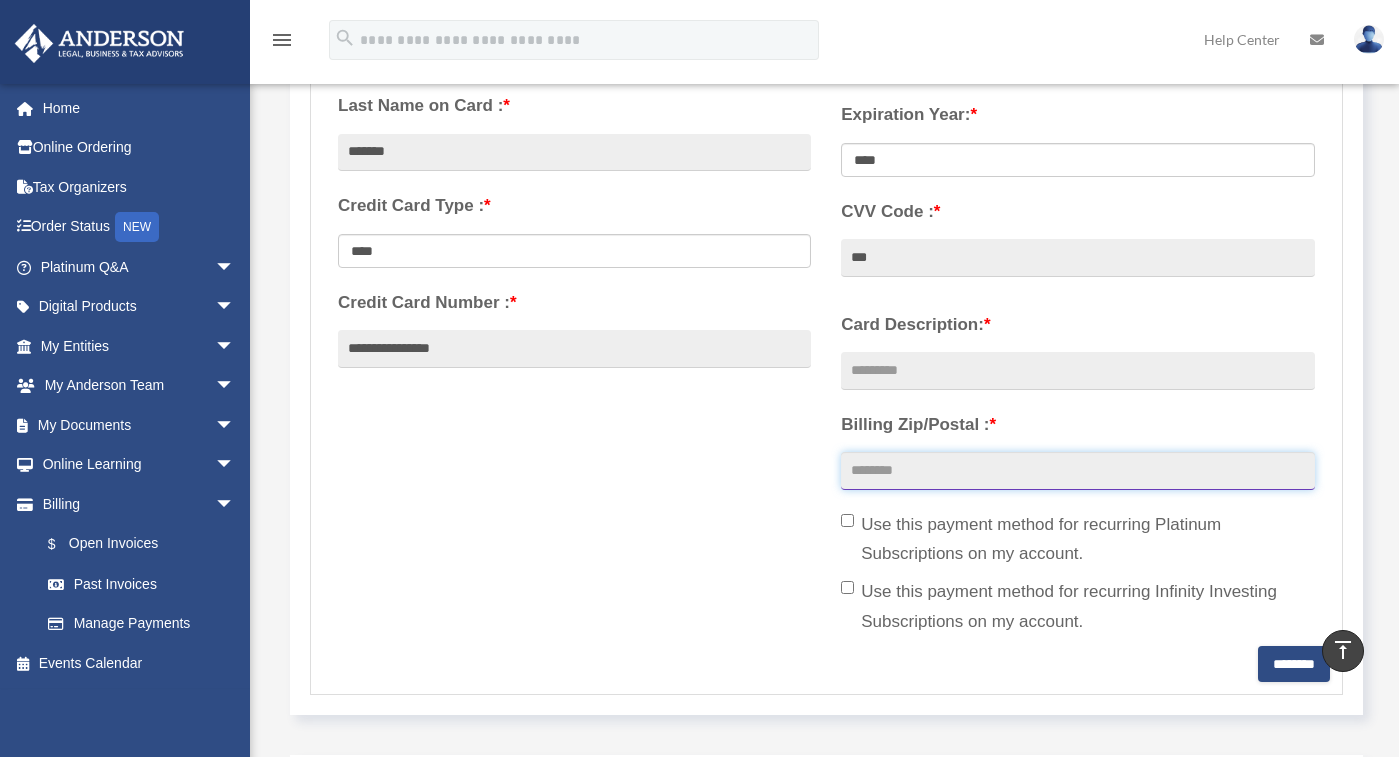 click on "Billing Zip/Postal : *" at bounding box center [1077, 471] 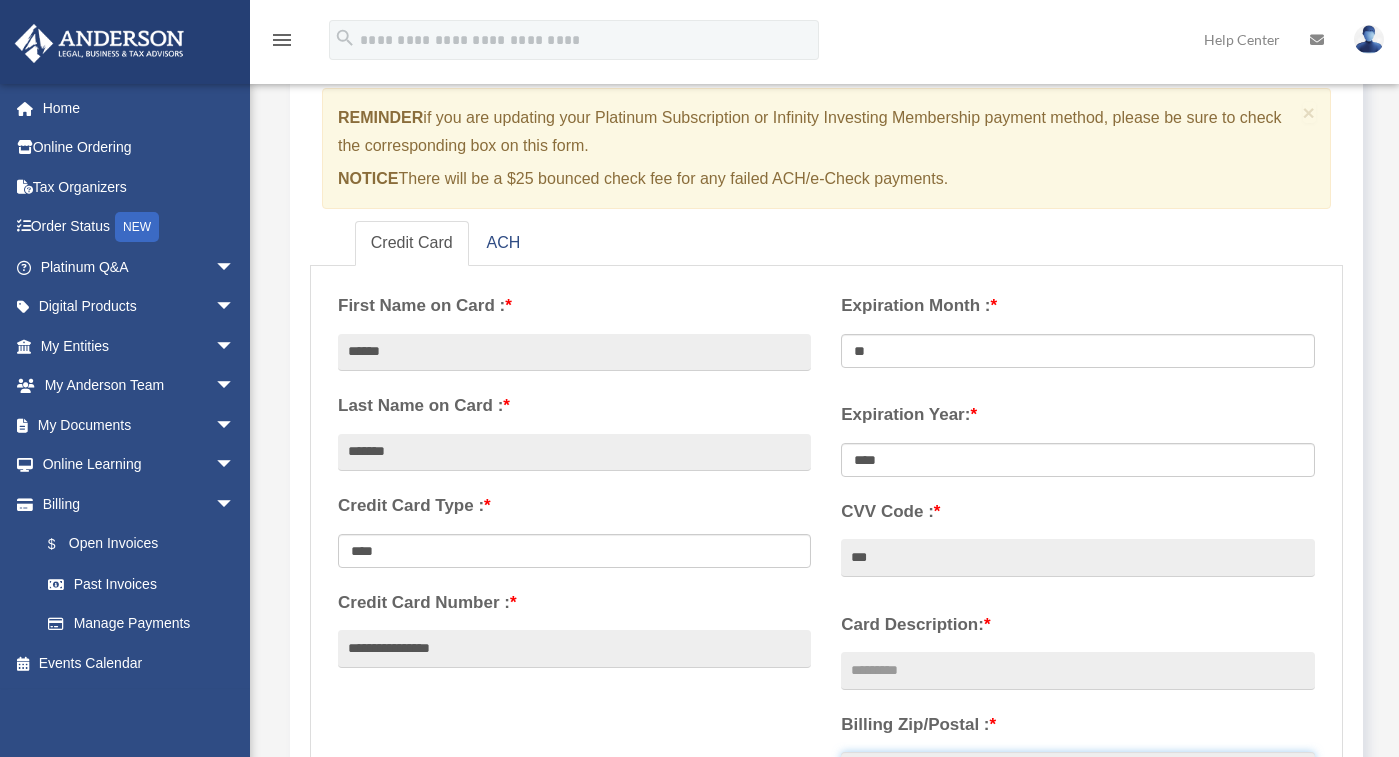 scroll, scrollTop: 300, scrollLeft: 0, axis: vertical 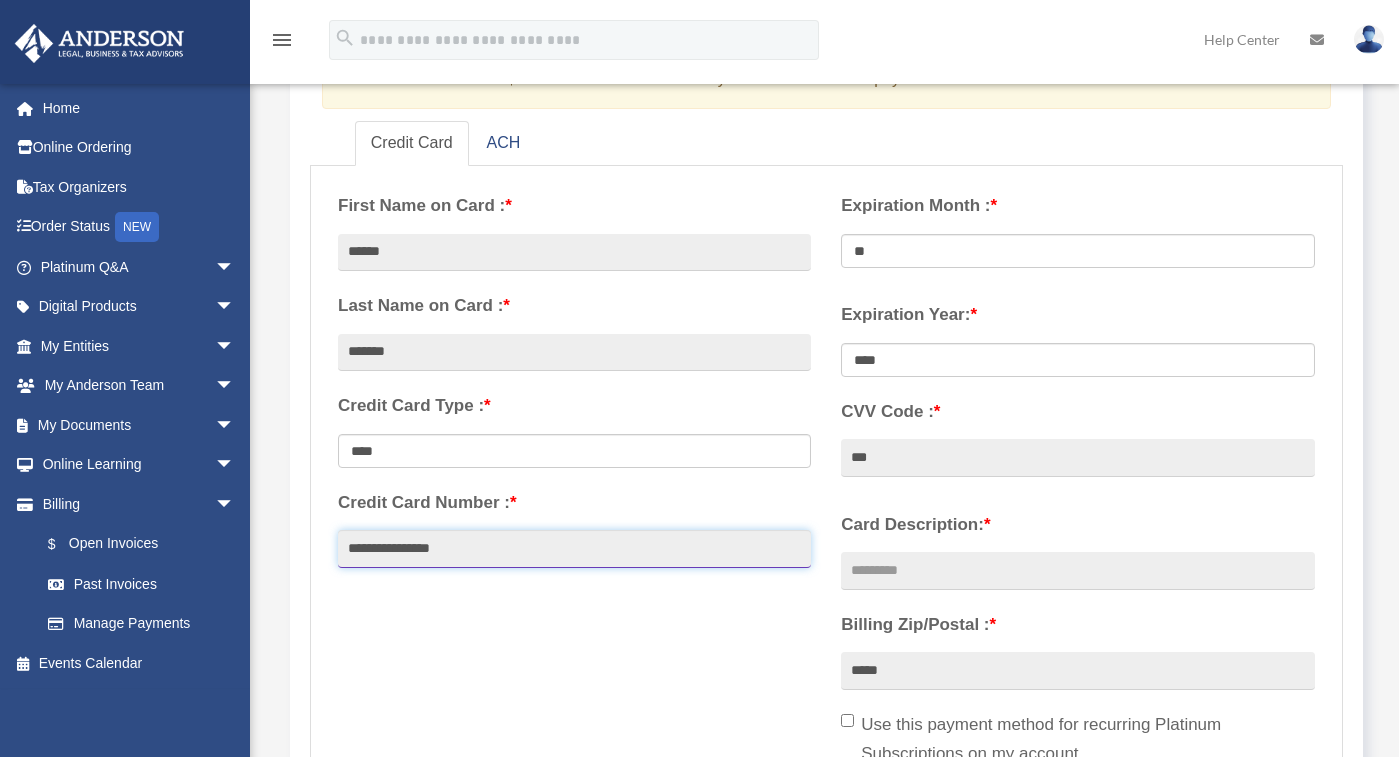 click on "**********" at bounding box center (574, 549) 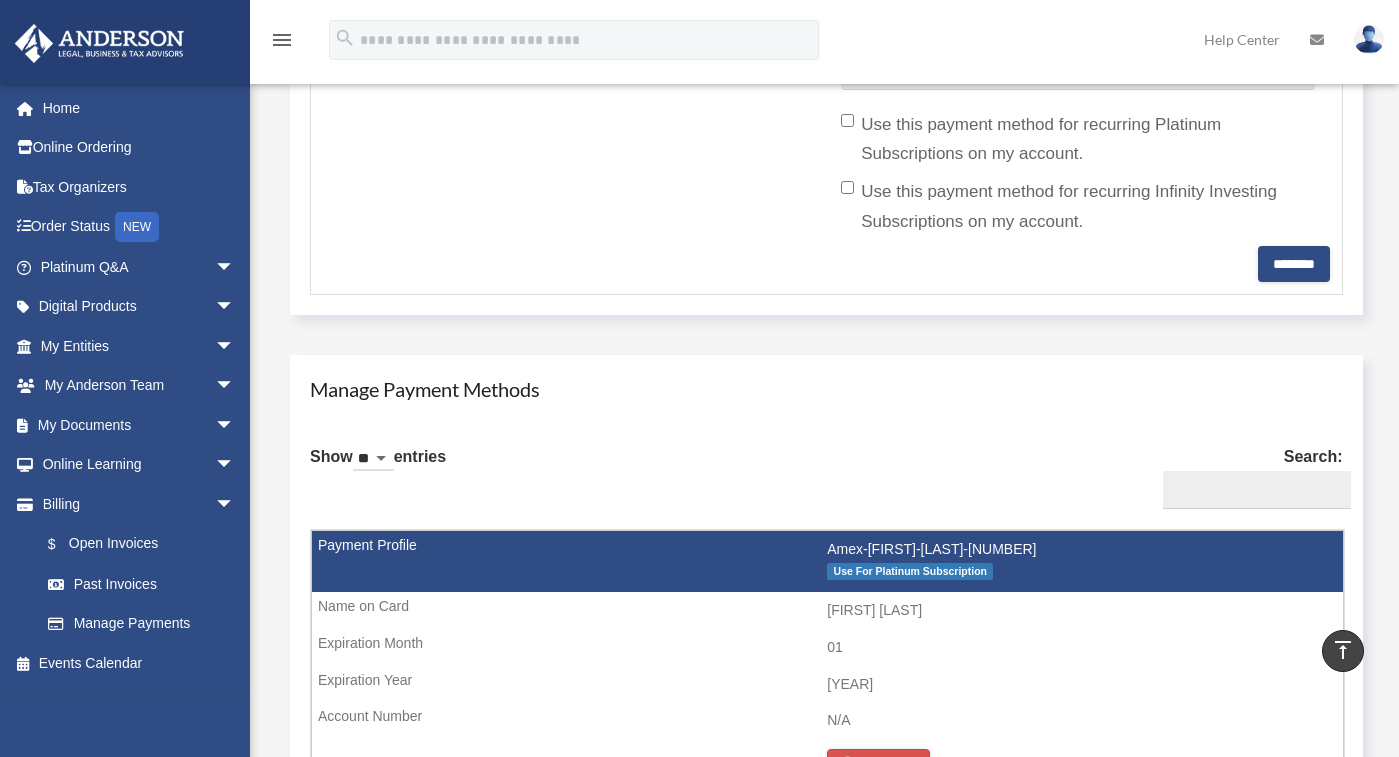 scroll, scrollTop: 1100, scrollLeft: 0, axis: vertical 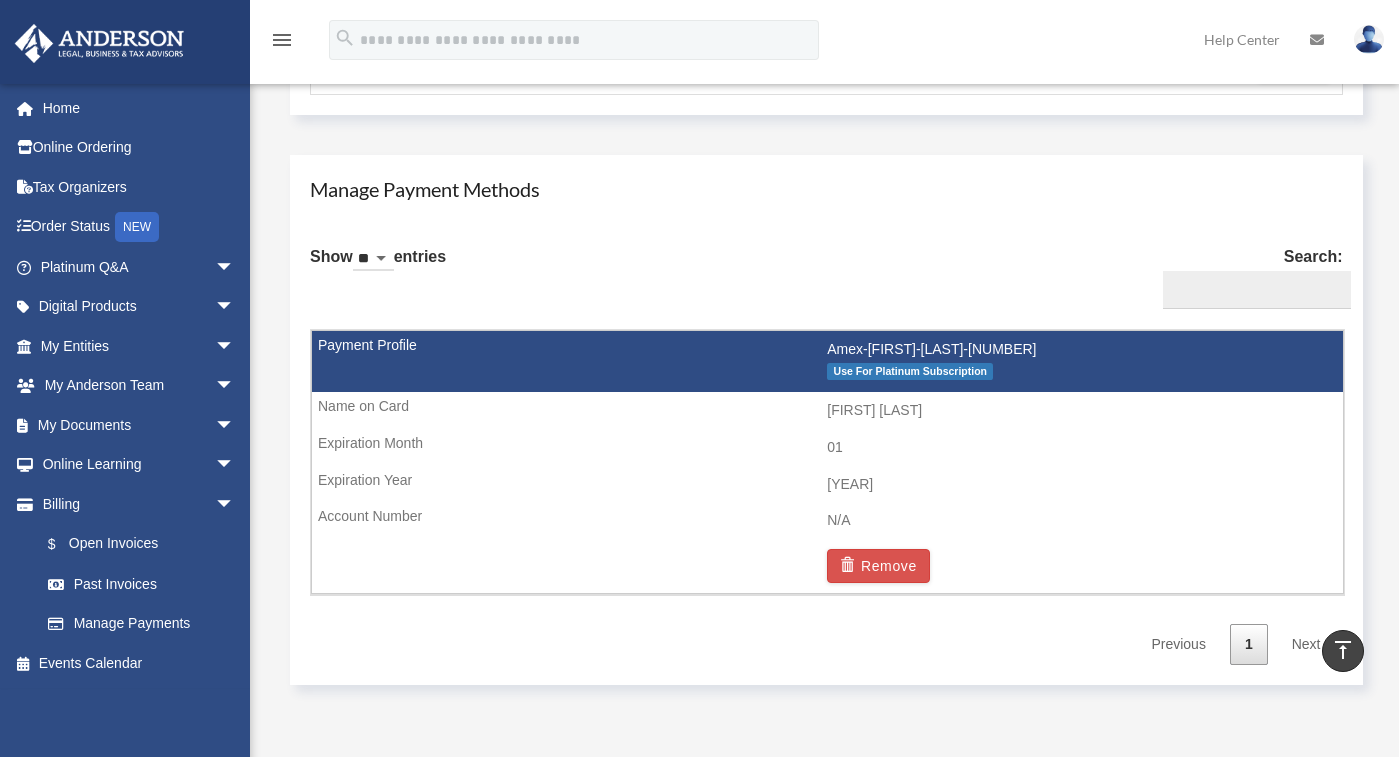 click on "Show  ** ** ** ***  entries Search:
Payment Profile Name On Card/Account Exp. Month Exp. Year Account Number Remove
Amex-Joseph-Highley-1009 Use For Platinum Subscription
Joseph Highley
01
2027
N/A
Remove
Showing 1 to 1 of 1 entries Previous 1 Next" at bounding box center [826, 447] 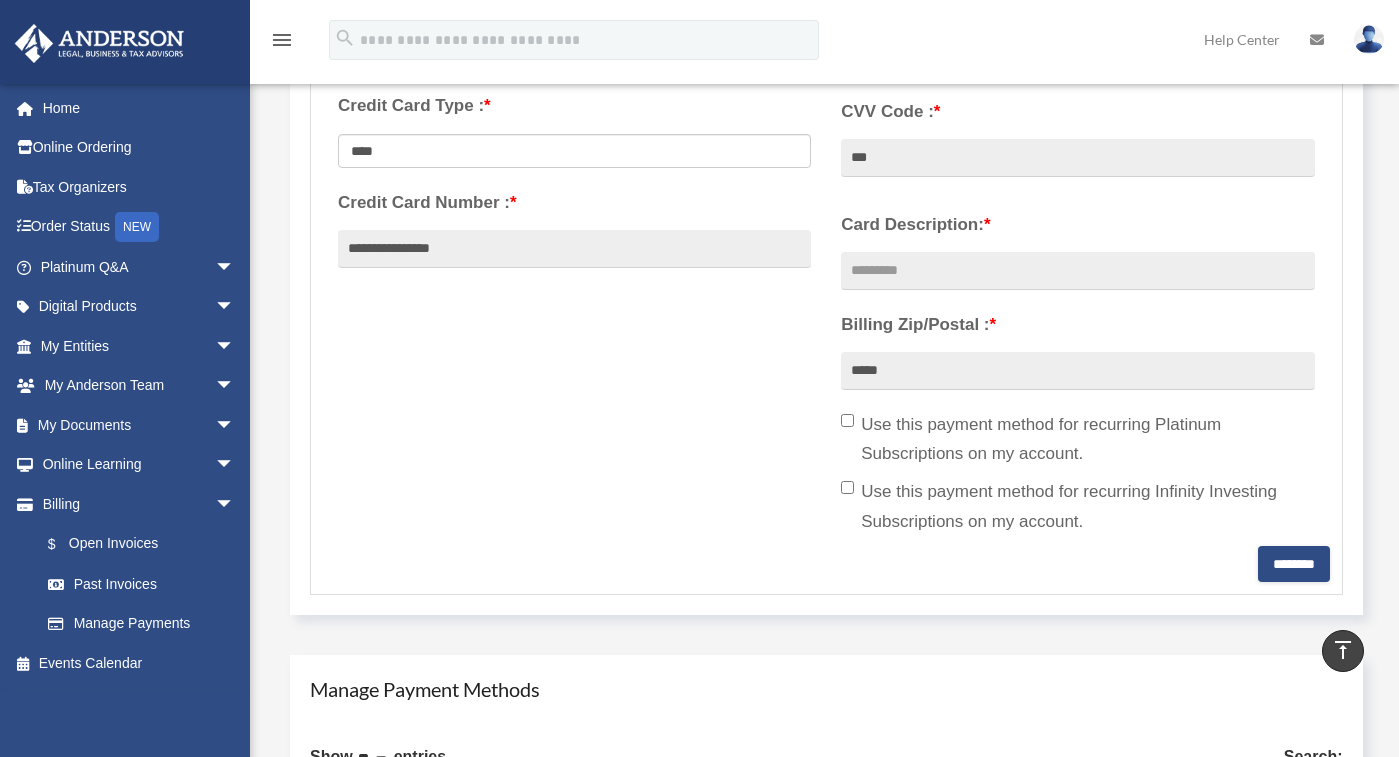 scroll, scrollTop: 500, scrollLeft: 0, axis: vertical 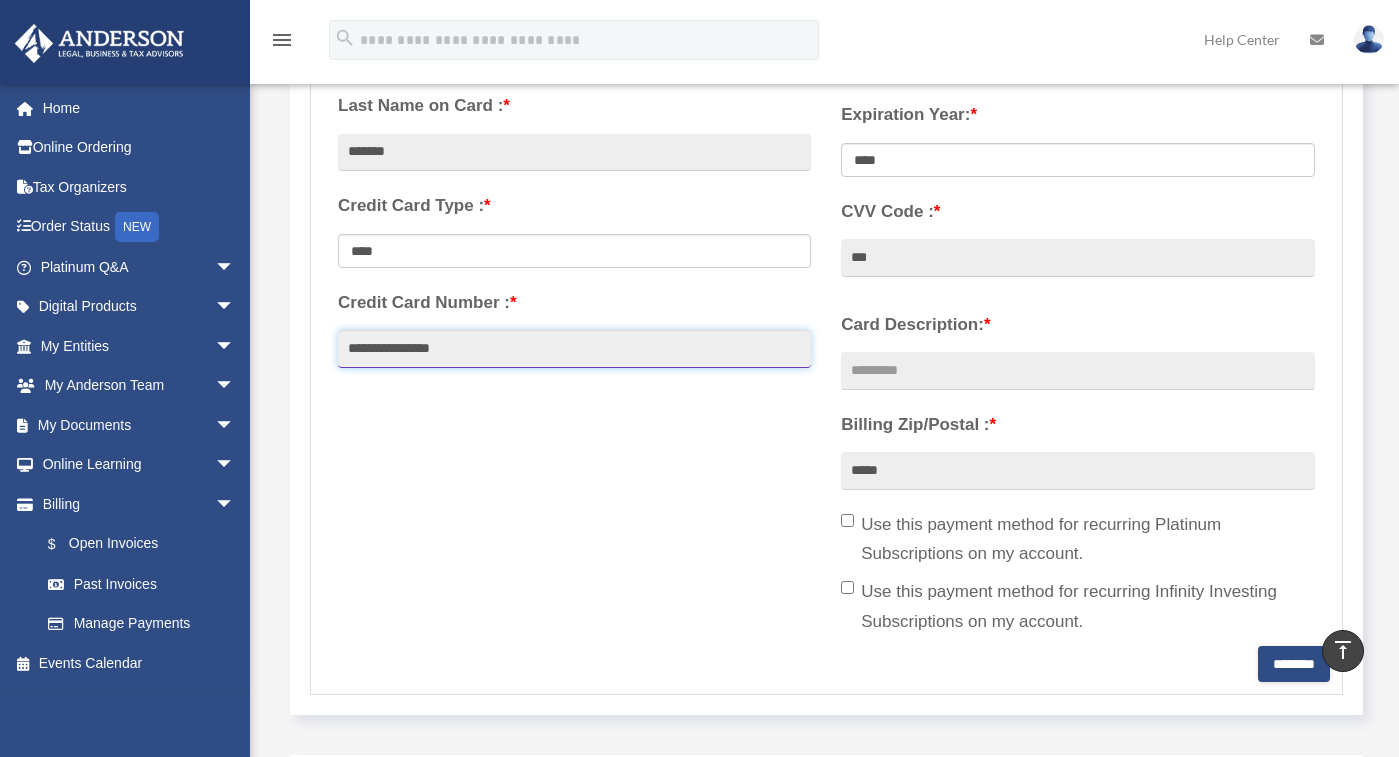click on "**********" at bounding box center [574, 349] 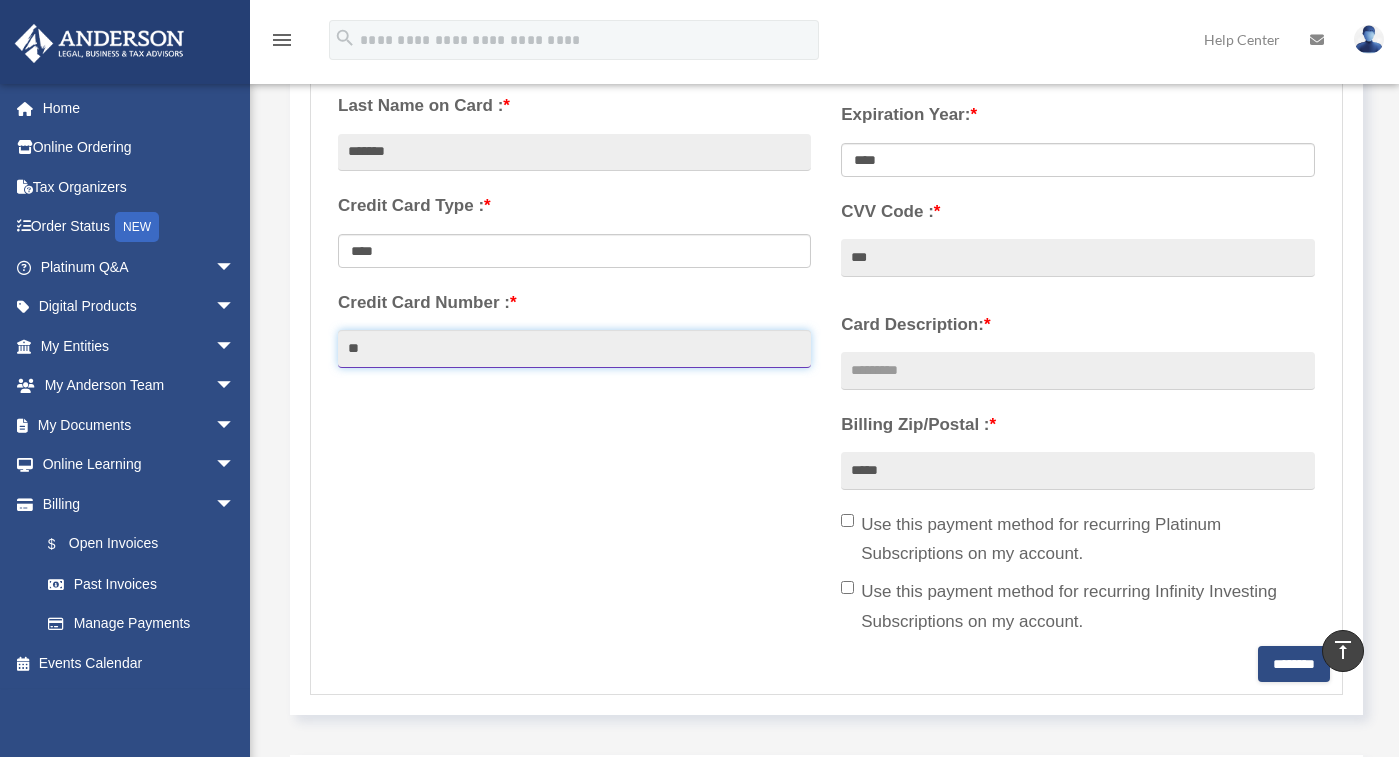 type on "*" 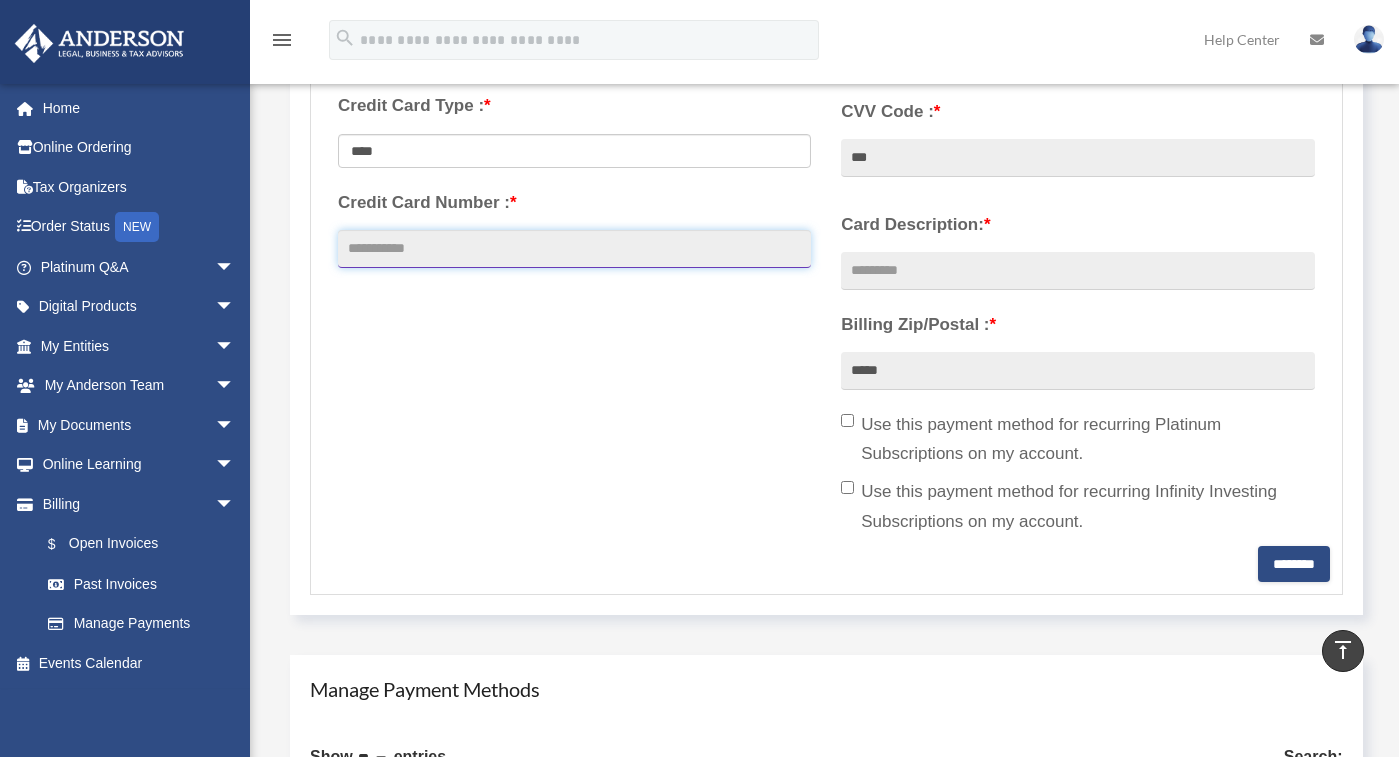 scroll, scrollTop: 0, scrollLeft: 0, axis: both 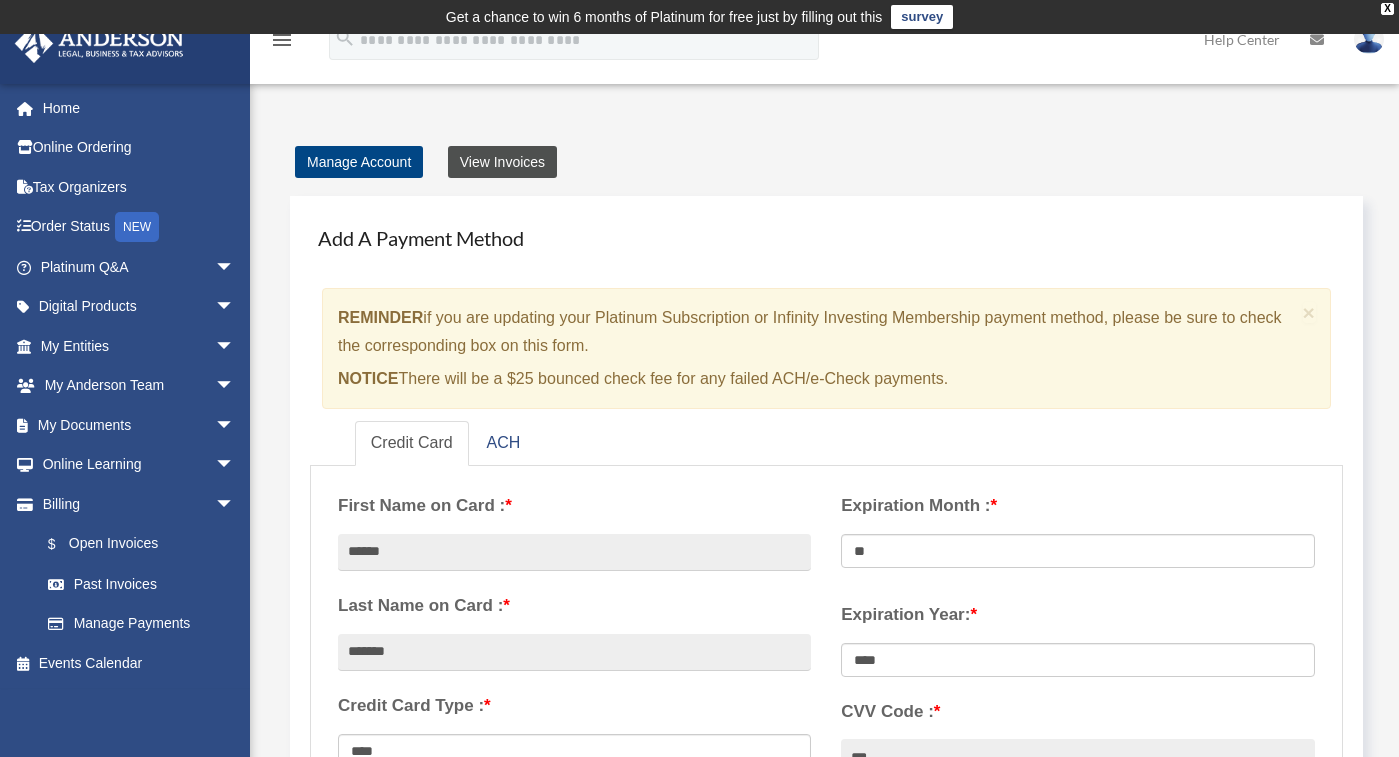 type 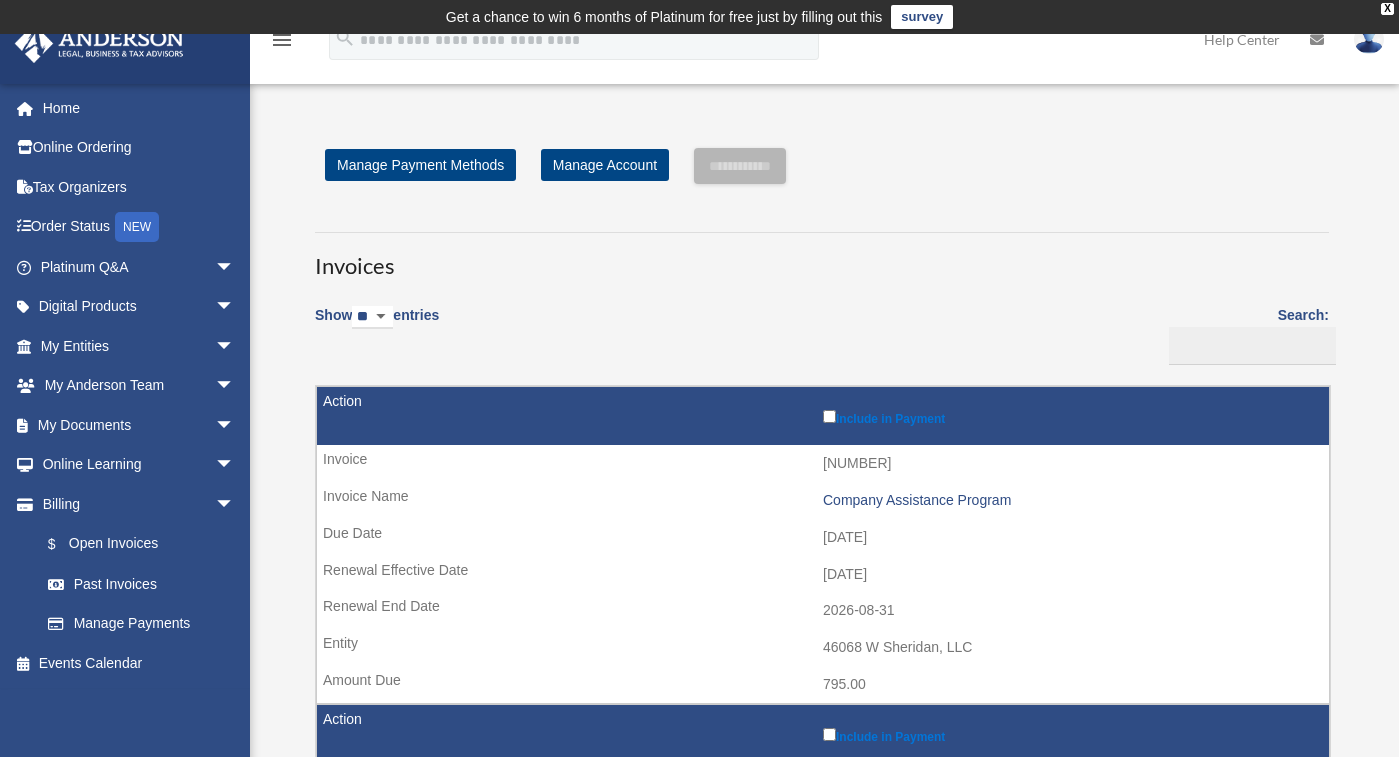 scroll, scrollTop: 300, scrollLeft: 0, axis: vertical 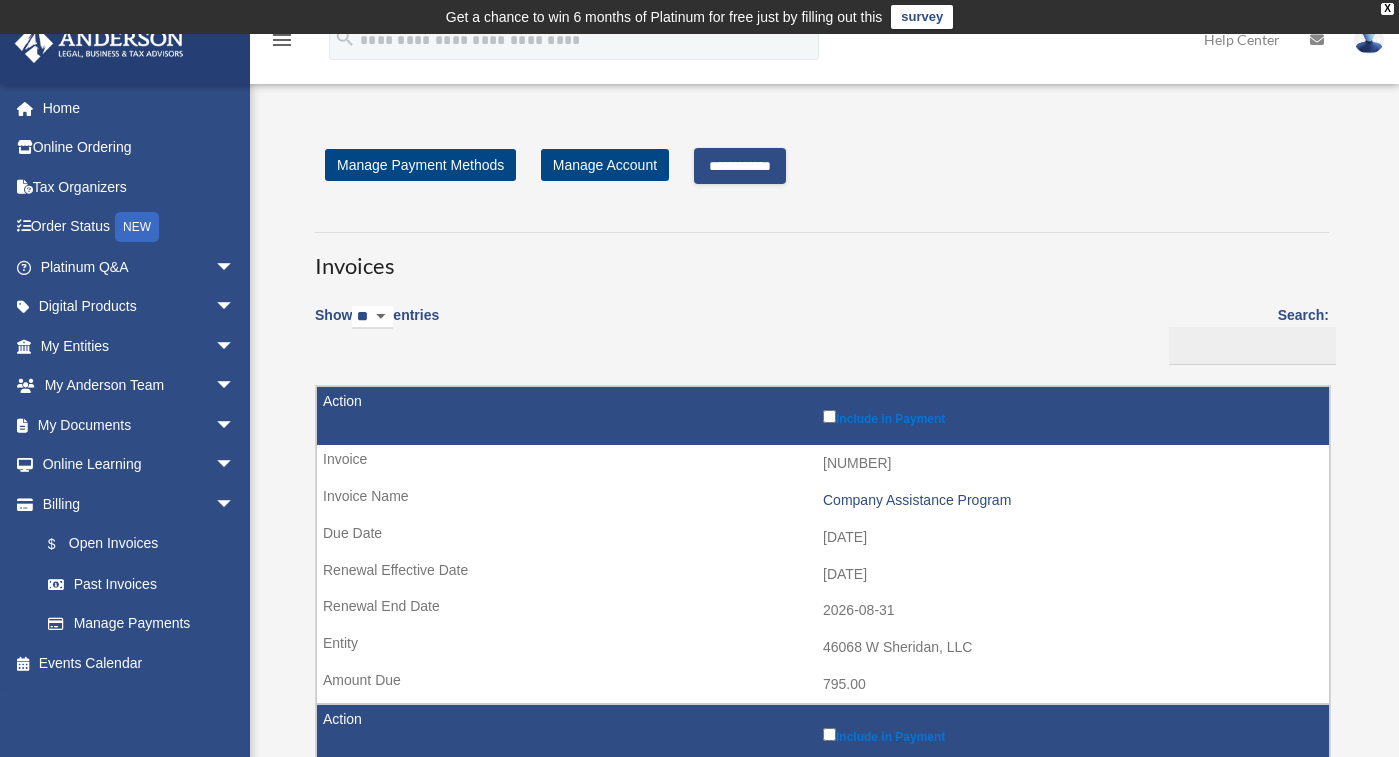 click on "**********" at bounding box center [740, 166] 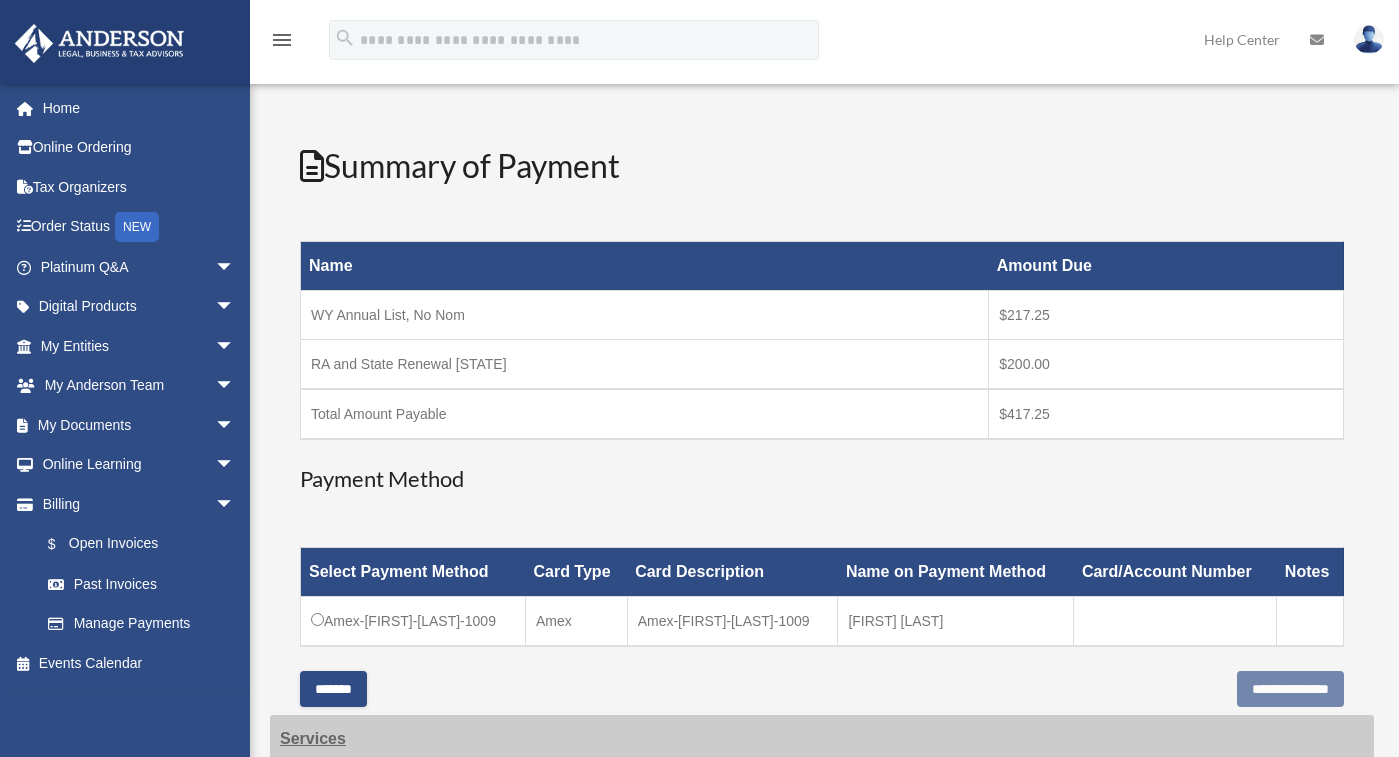 scroll, scrollTop: 400, scrollLeft: 0, axis: vertical 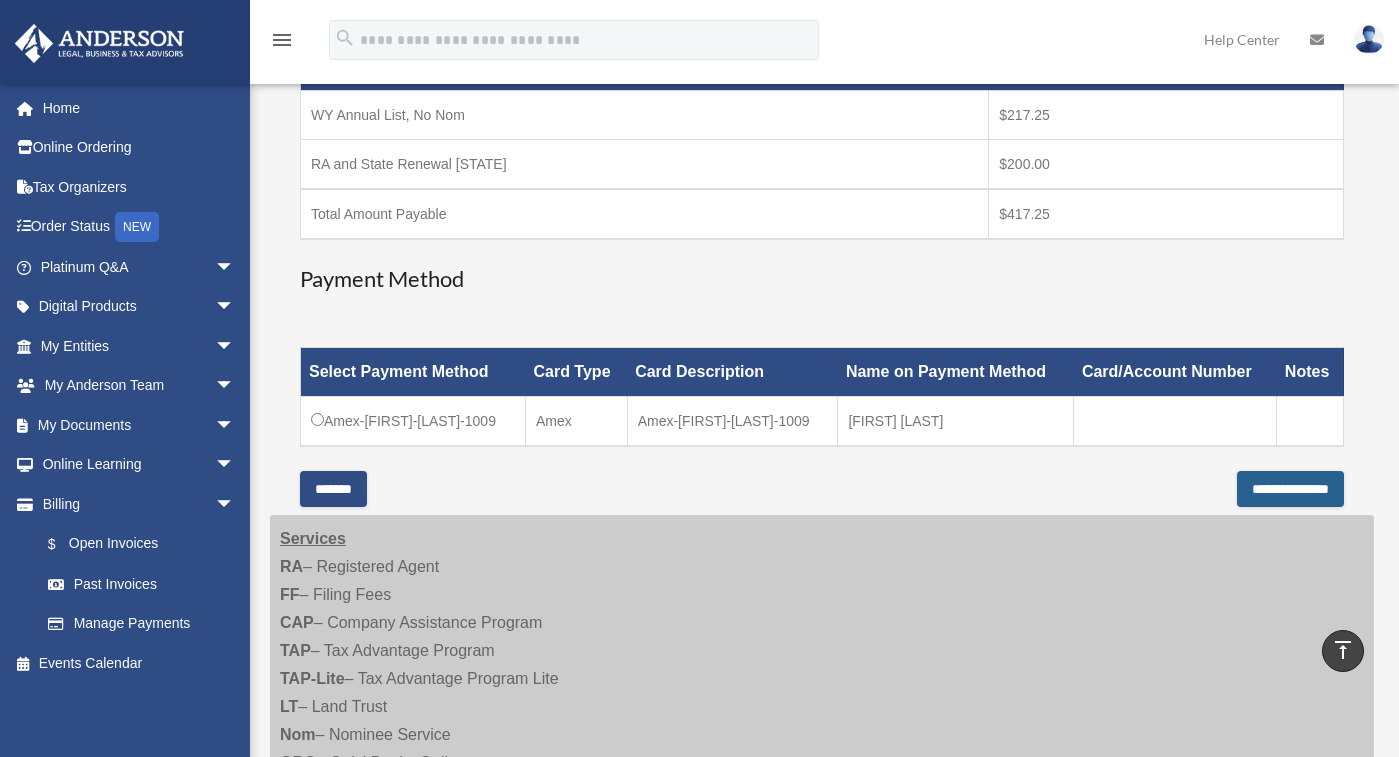 click on "**********" at bounding box center (1290, 489) 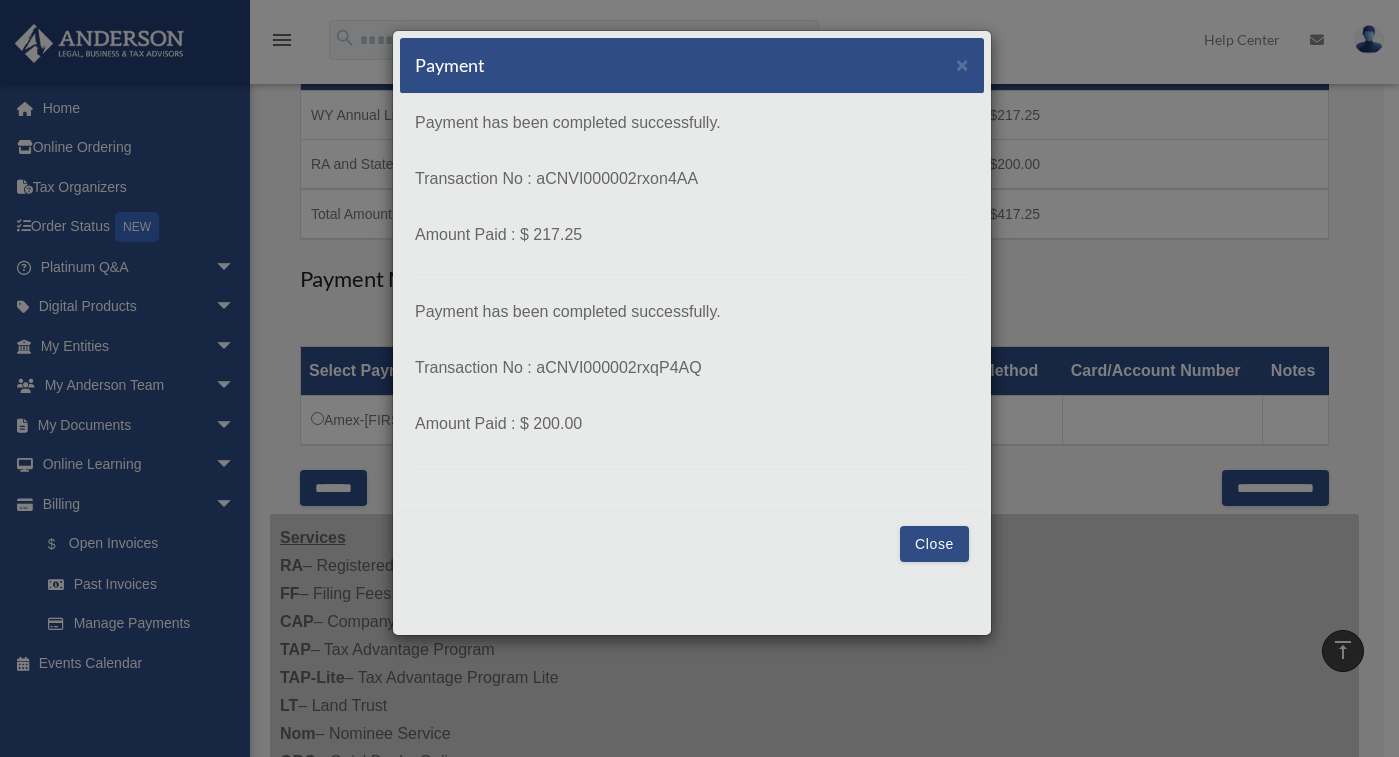 click on "Close" at bounding box center [934, 544] 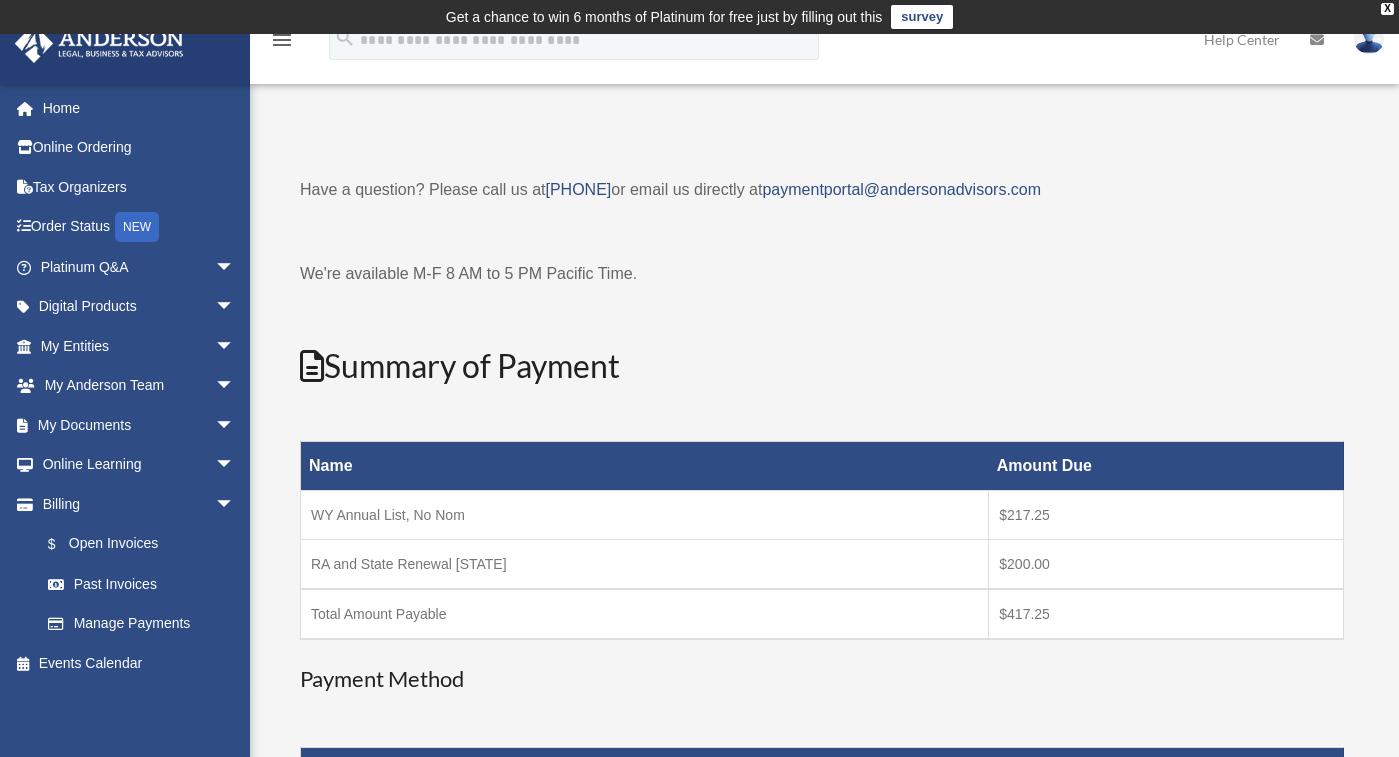 scroll, scrollTop: 400, scrollLeft: 0, axis: vertical 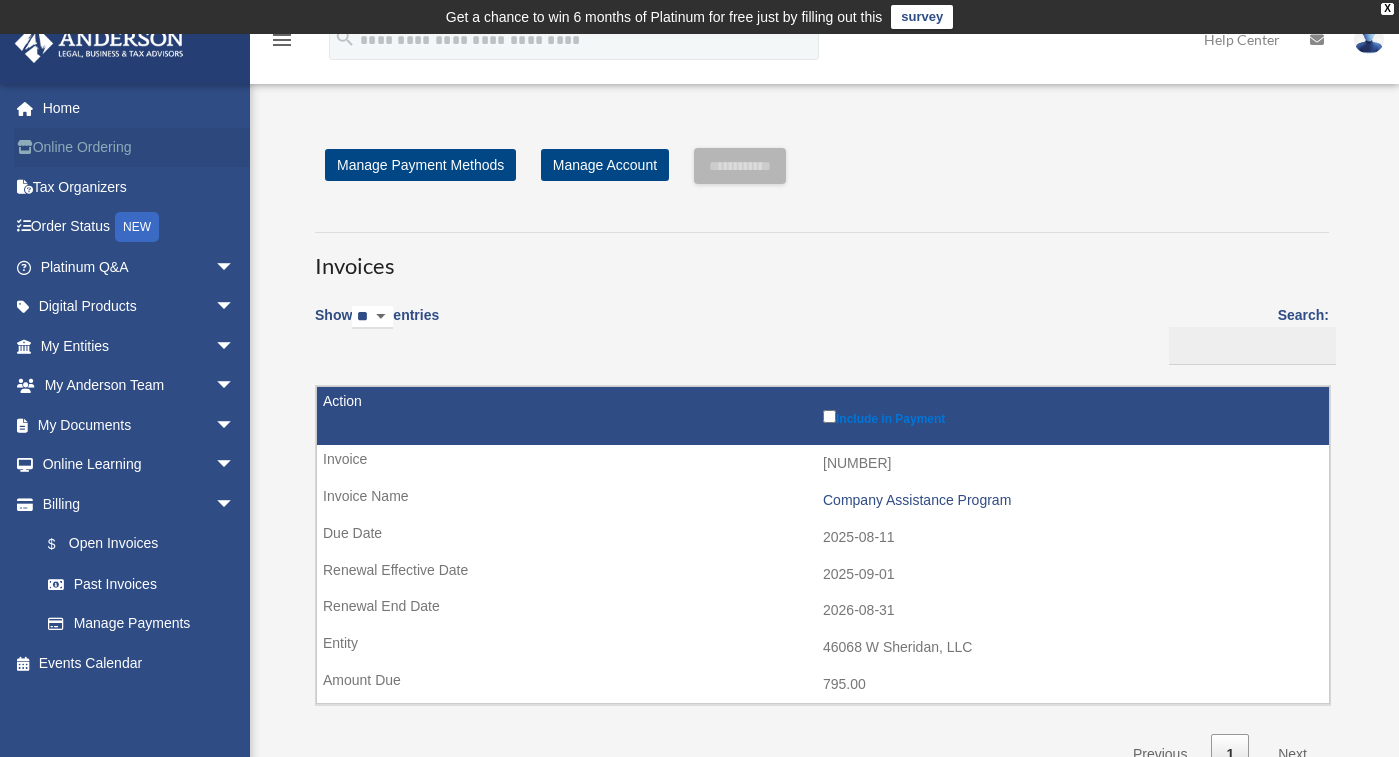 click on "Online Ordering" at bounding box center (139, 148) 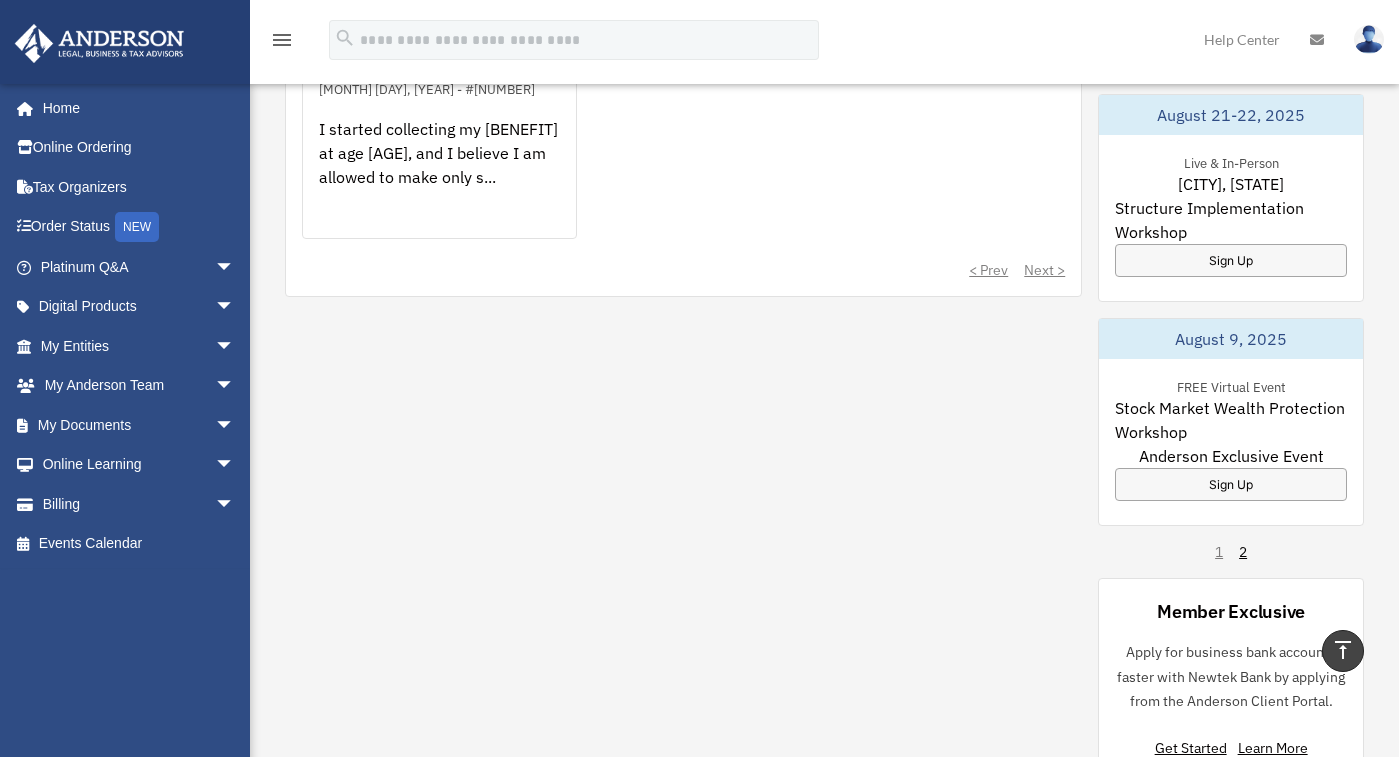 scroll, scrollTop: 948, scrollLeft: 0, axis: vertical 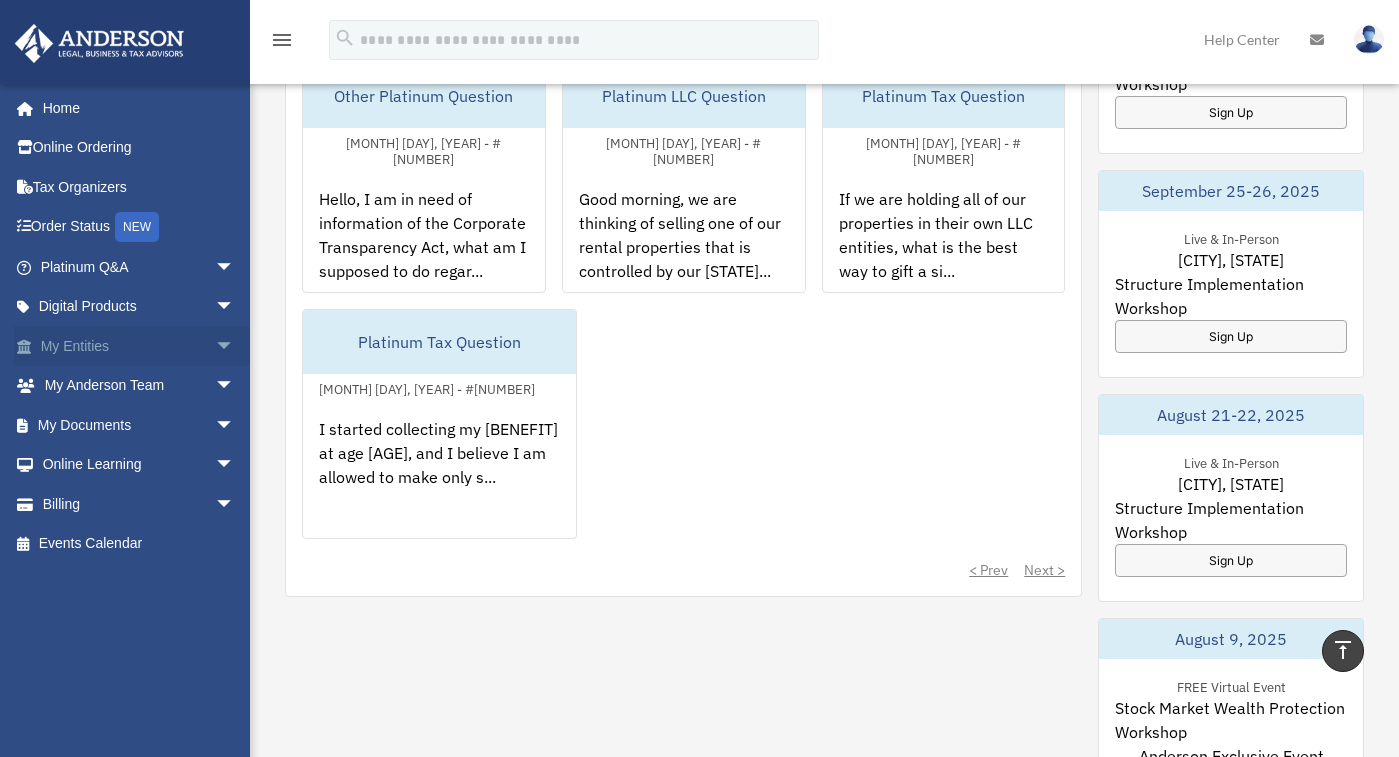 click on "My Entities arrow_drop_down" at bounding box center [139, 346] 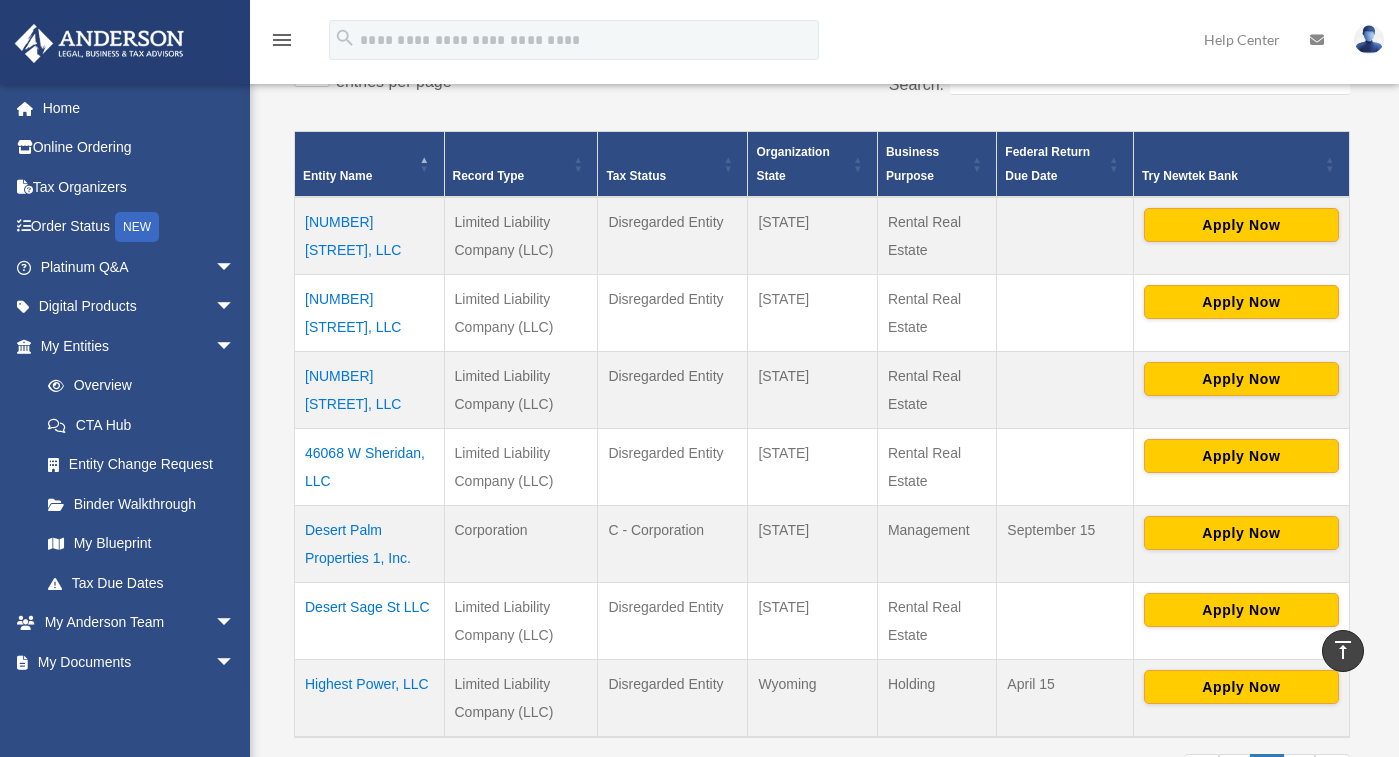 scroll, scrollTop: 200, scrollLeft: 0, axis: vertical 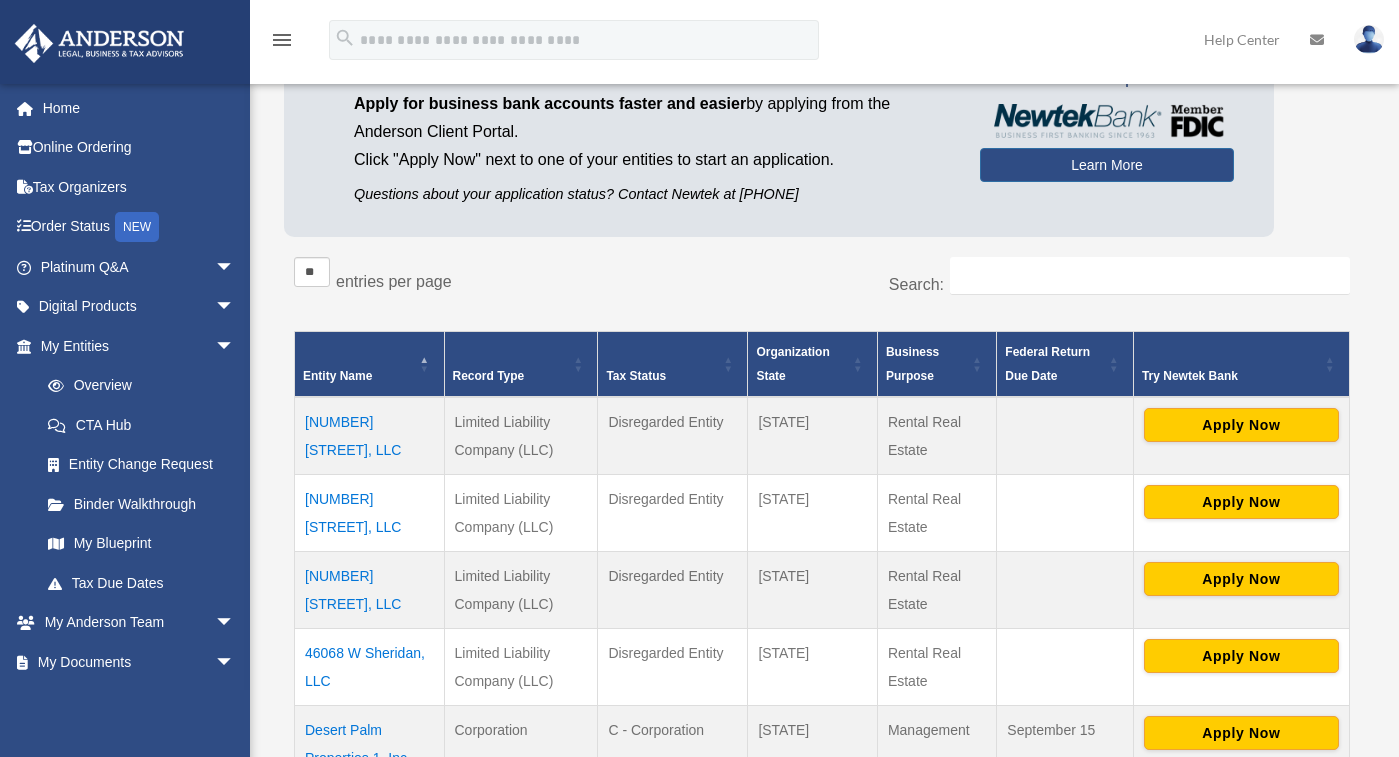 click at bounding box center [1369, 39] 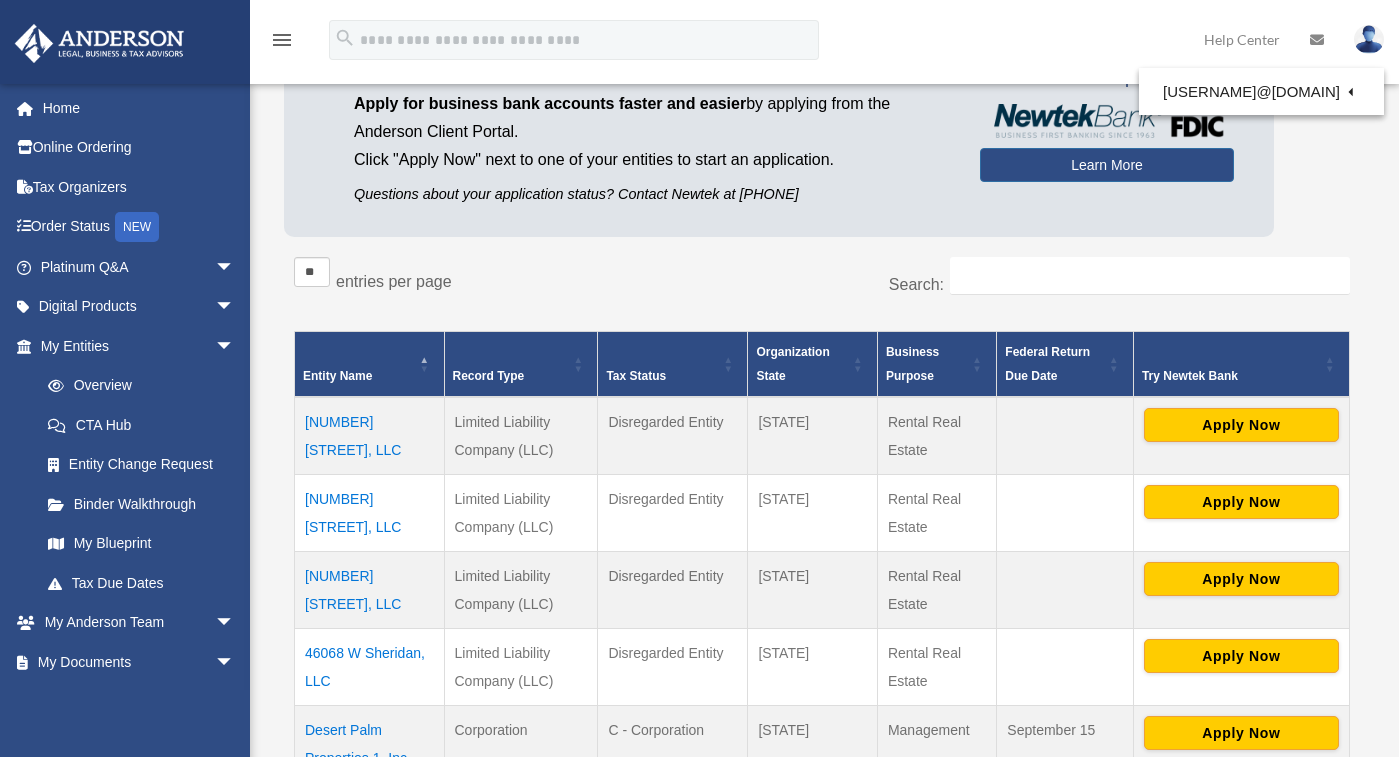 click at bounding box center (1369, 39) 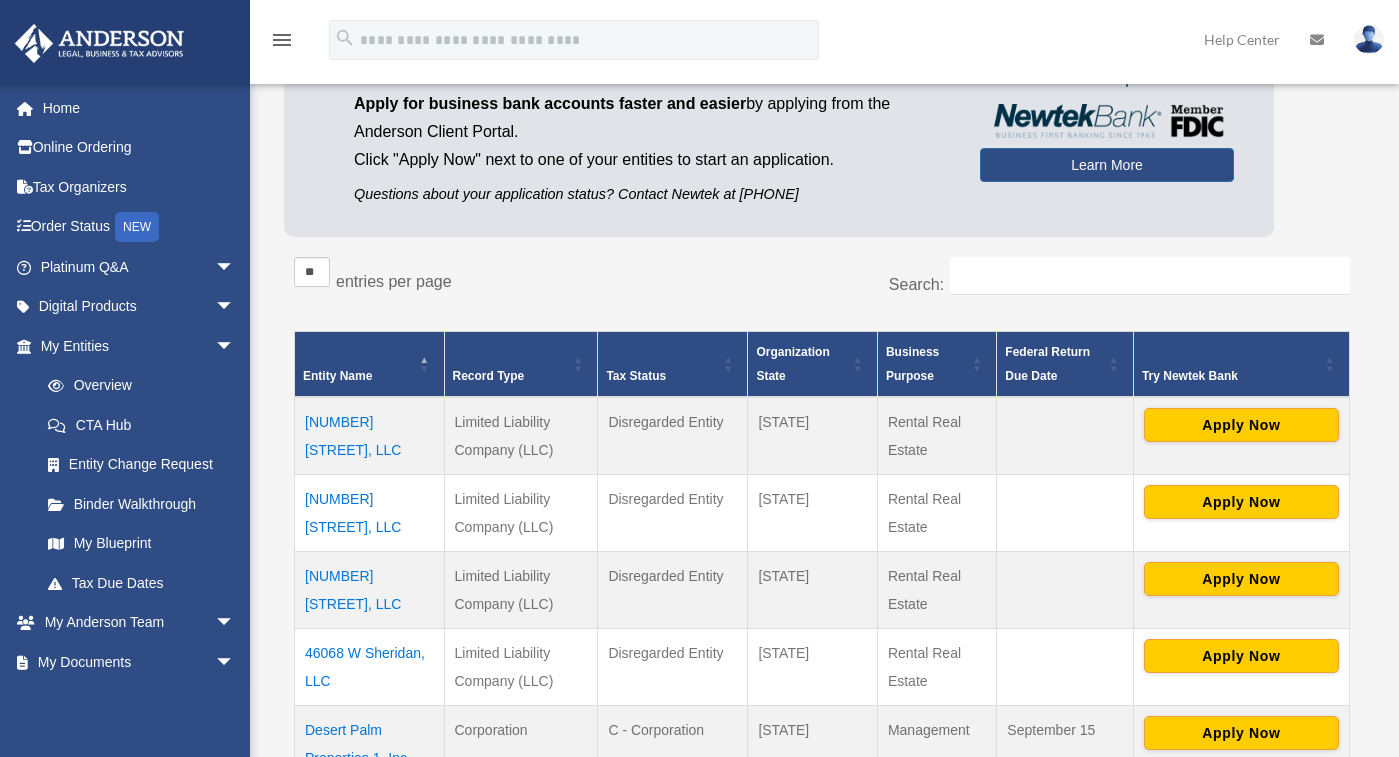 click at bounding box center (1369, 39) 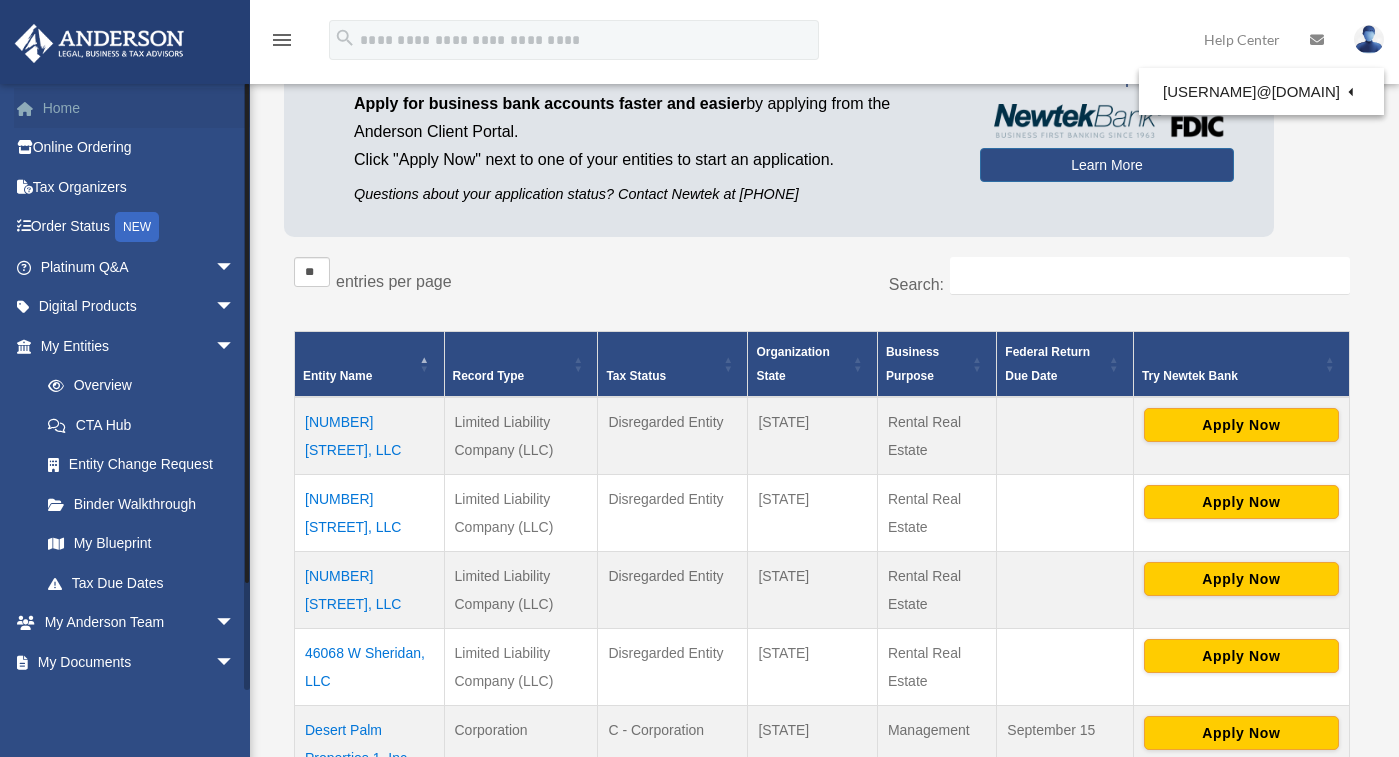 click on "Home" at bounding box center (139, 108) 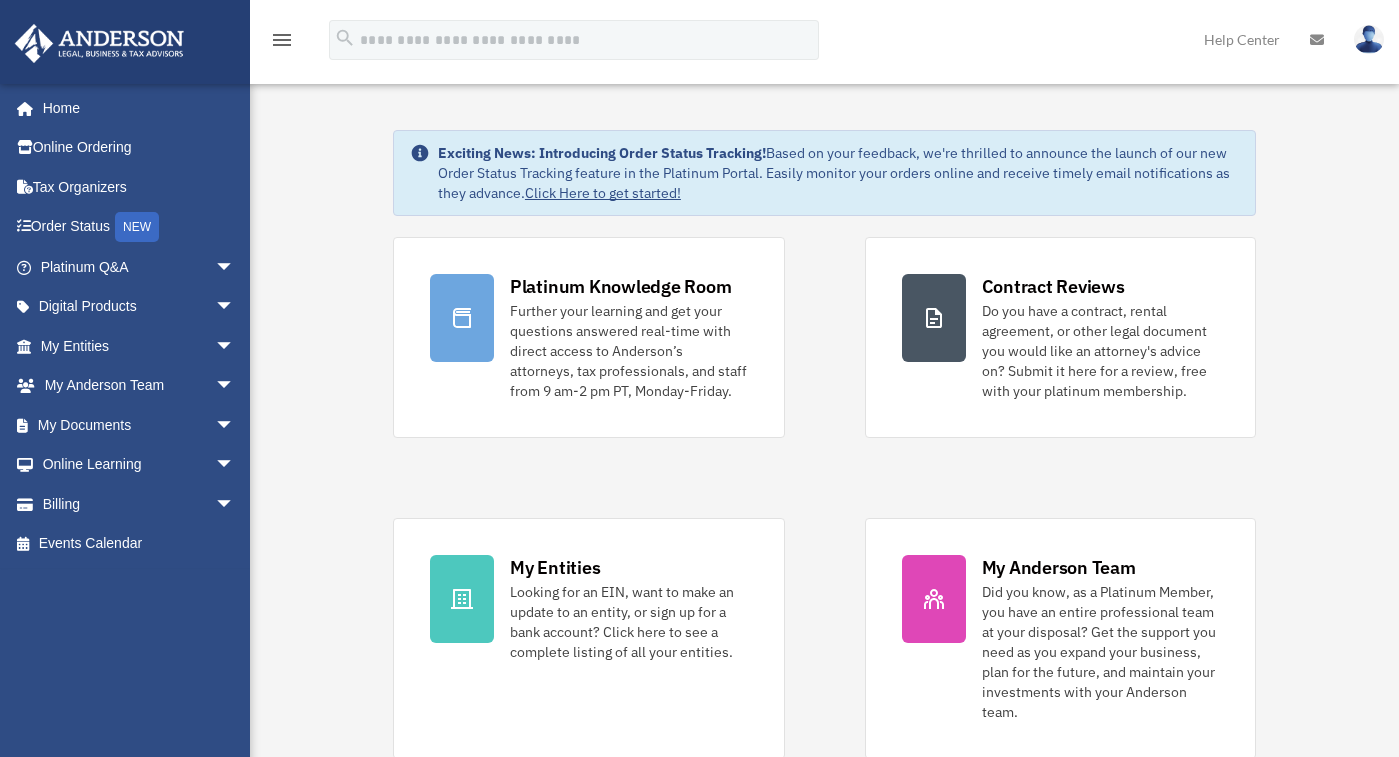 scroll, scrollTop: 0, scrollLeft: 0, axis: both 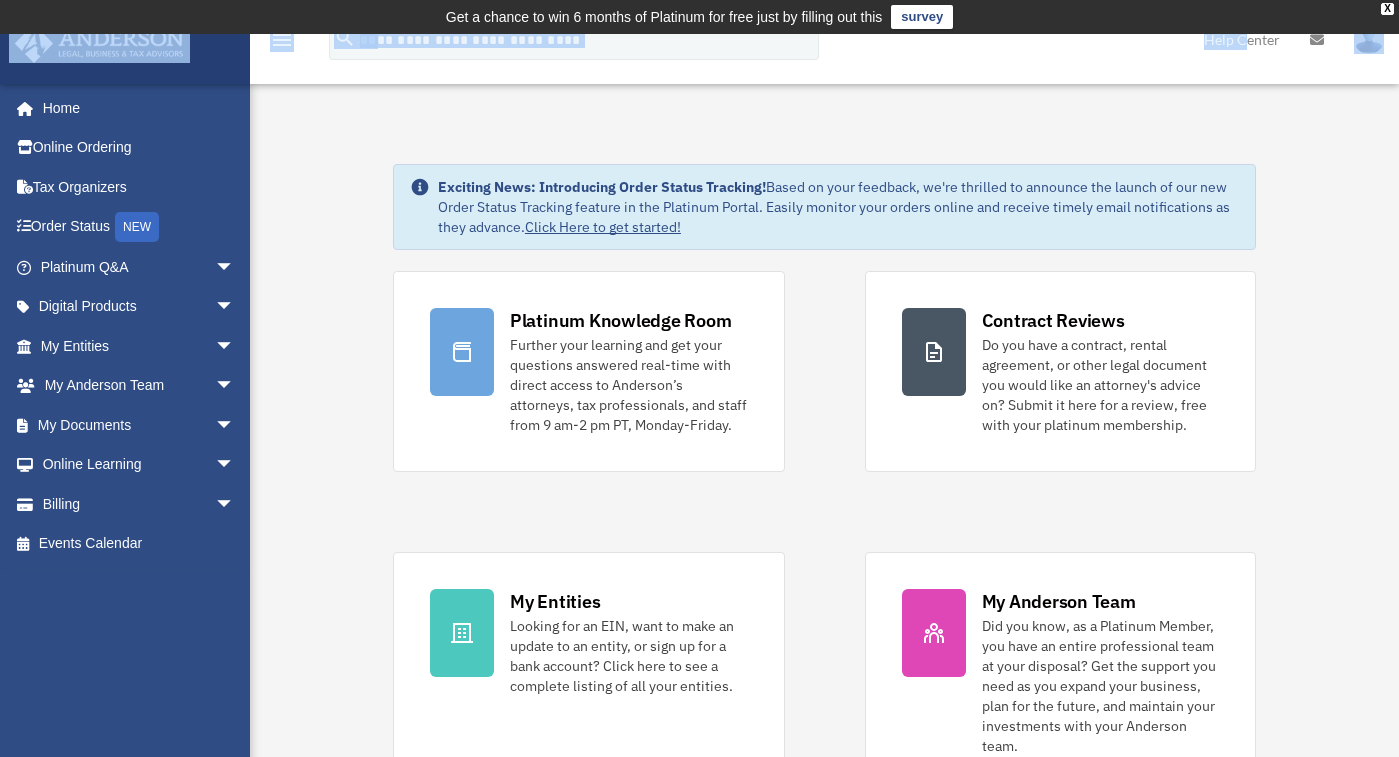 click on "X
Get a chance to win 6 months of Platinum for free just by filling out this
survey" at bounding box center (699, 1252) 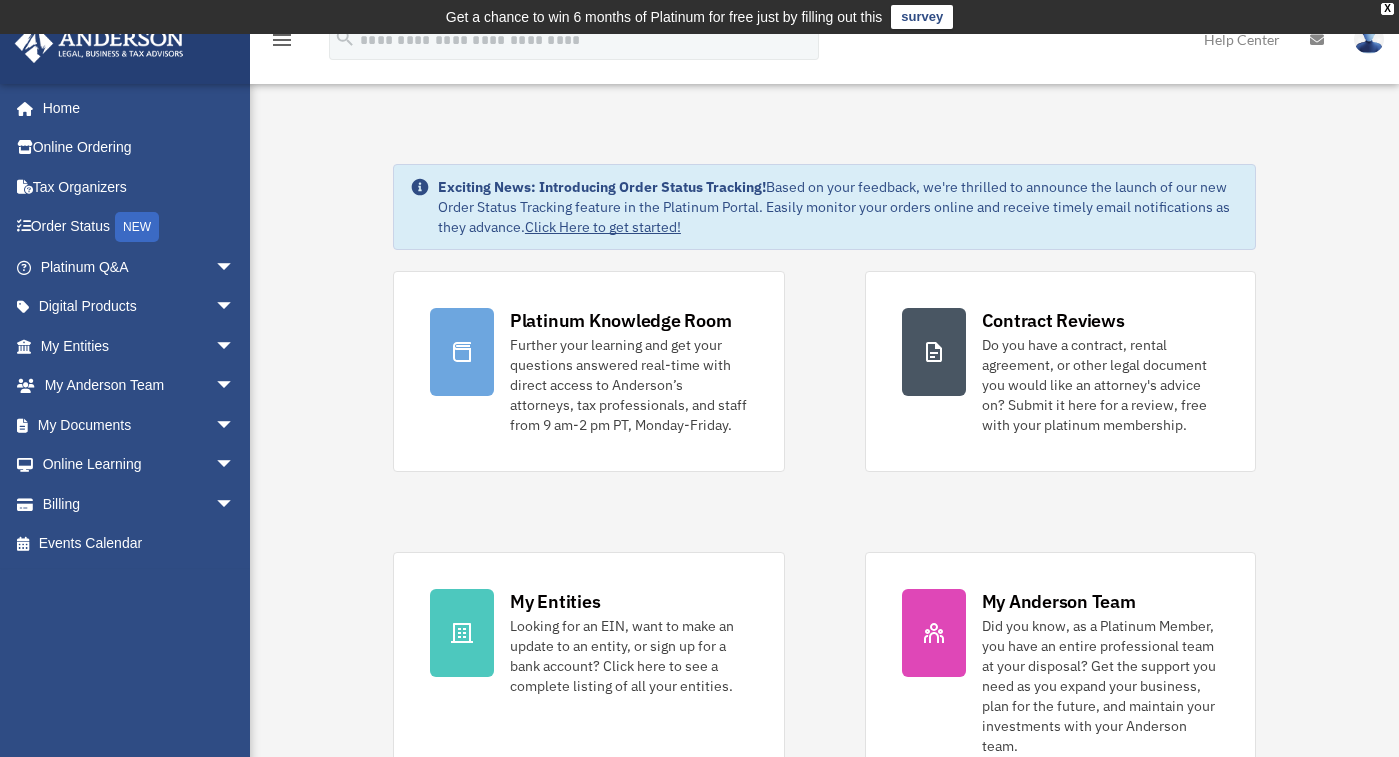 drag, startPoint x: 1250, startPoint y: 35, endPoint x: 1301, endPoint y: 154, distance: 129.46814 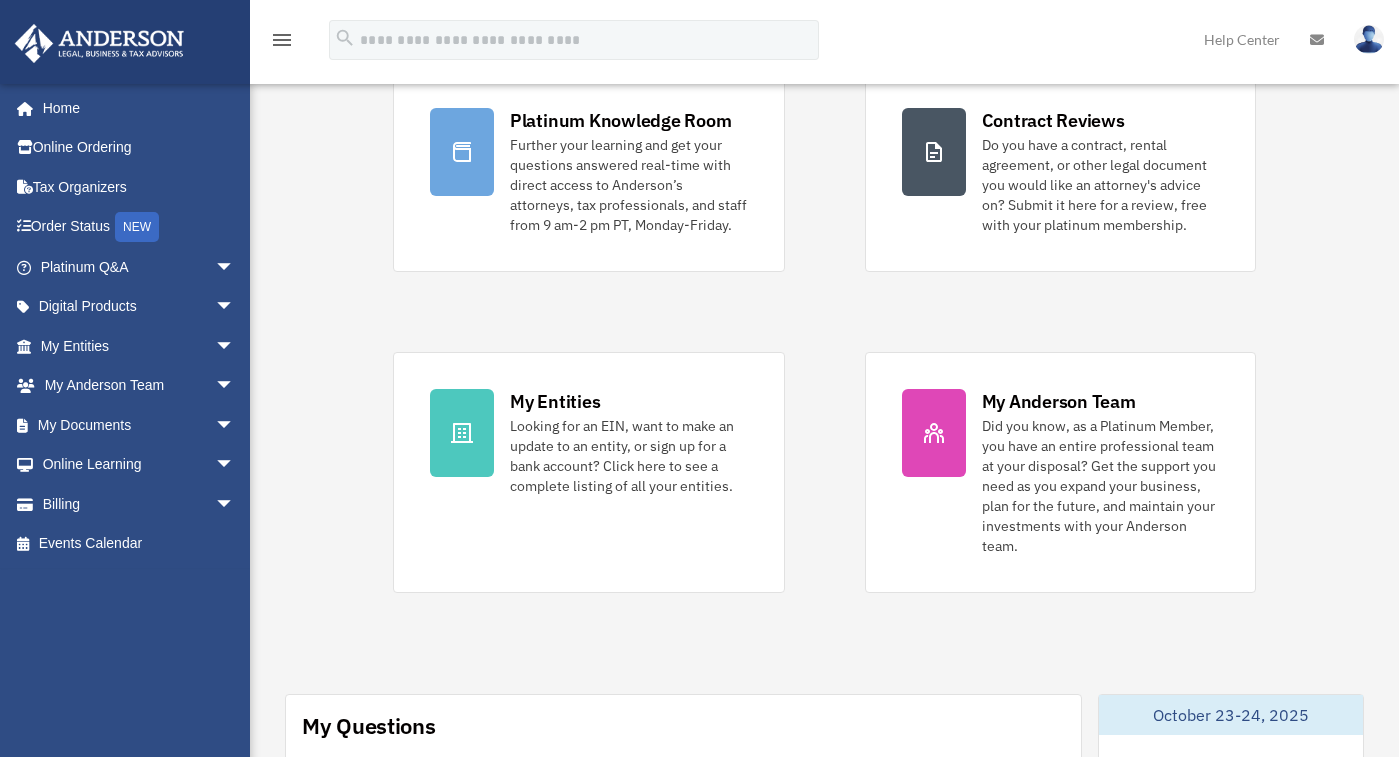 click at bounding box center (1369, 39) 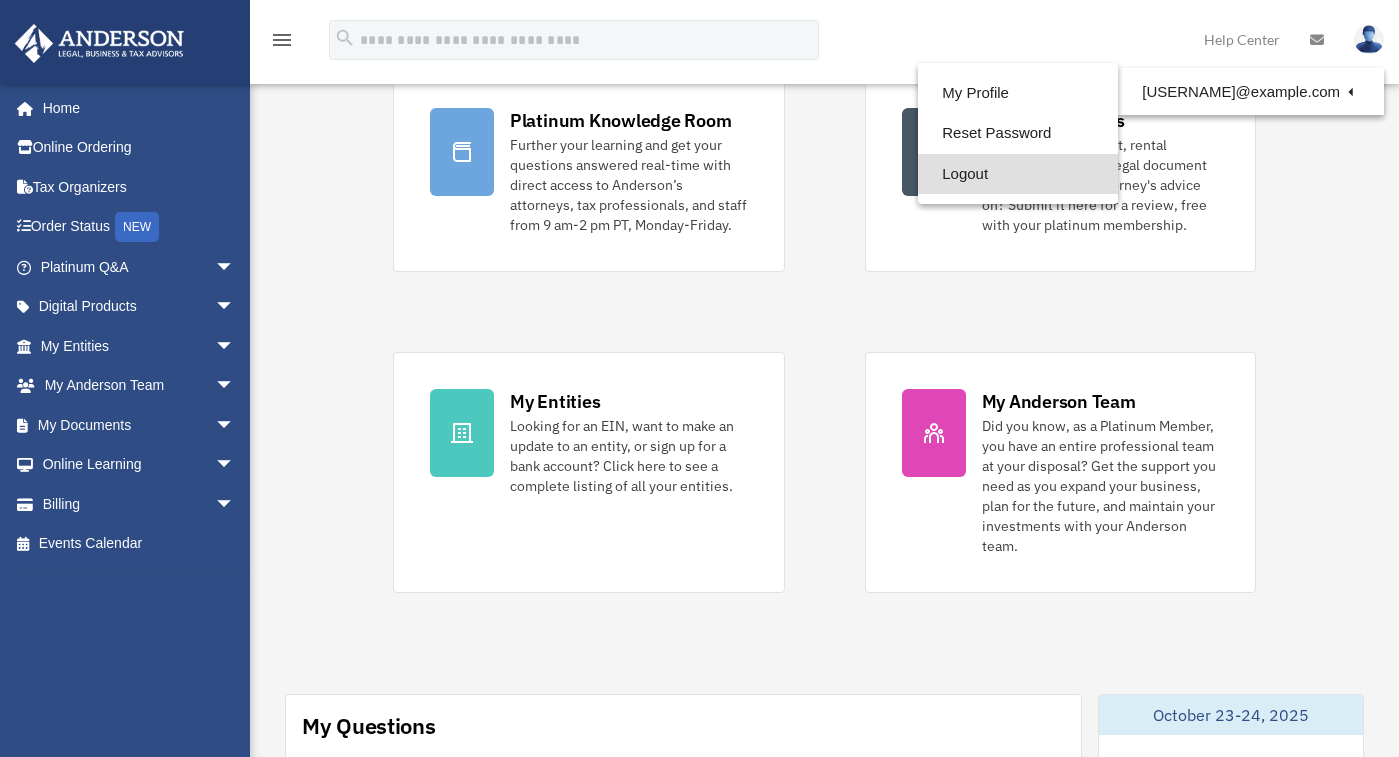 click on "Logout" at bounding box center (1018, 174) 